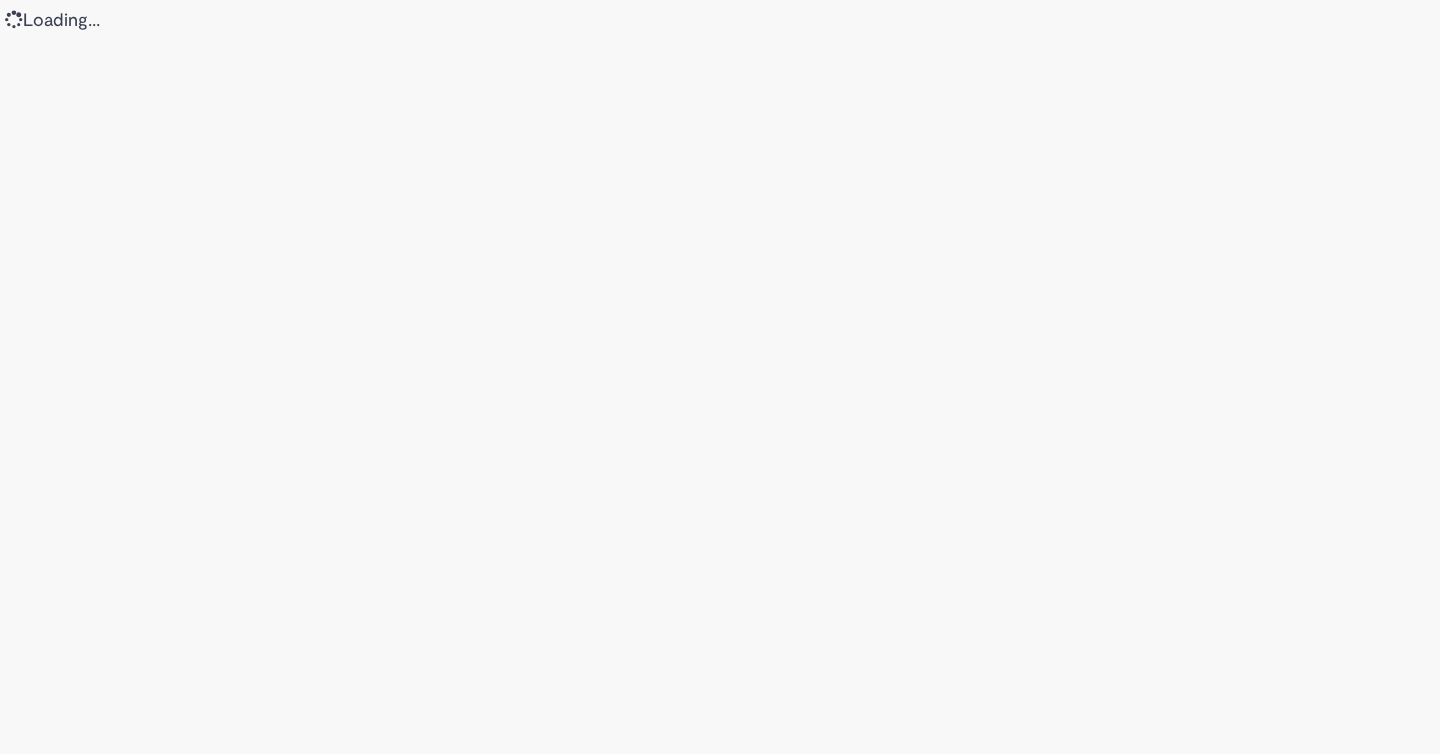 scroll, scrollTop: 0, scrollLeft: 0, axis: both 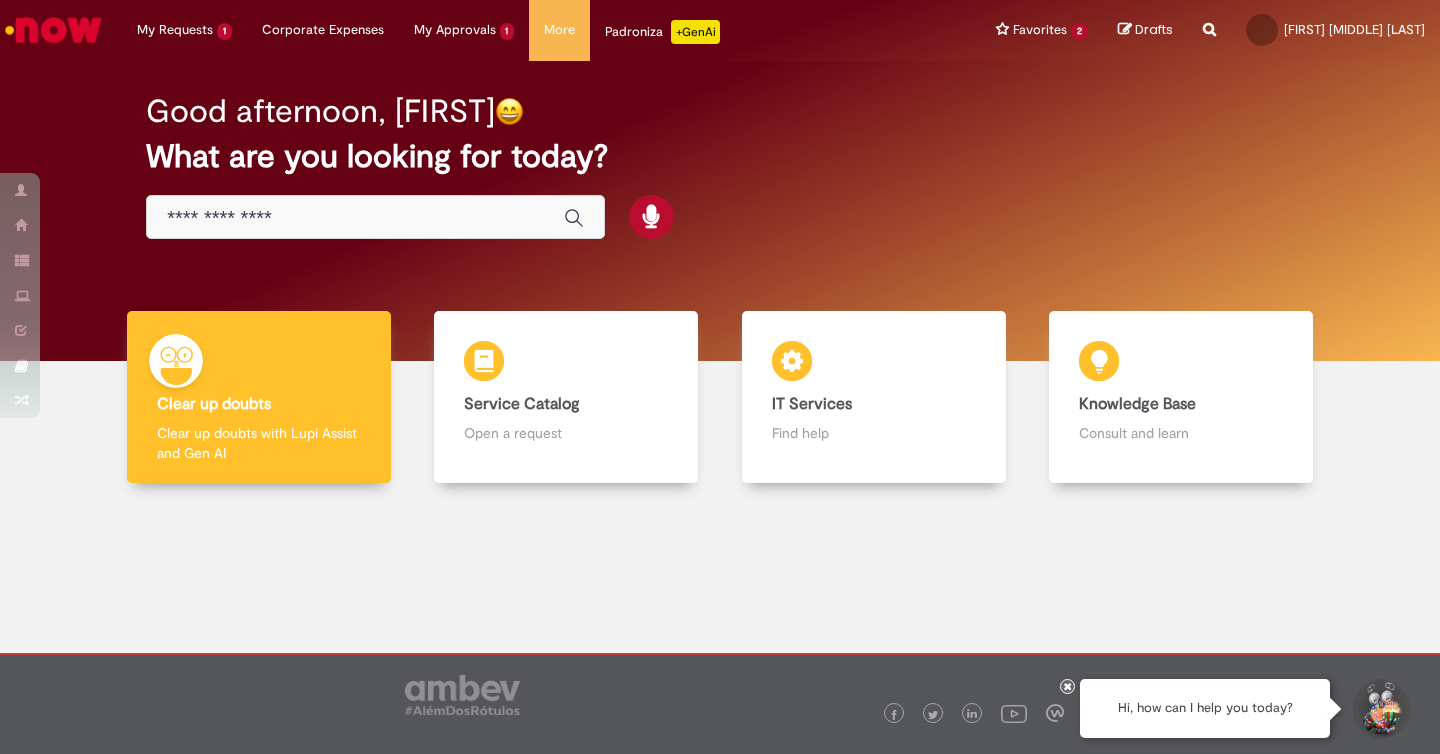 click at bounding box center (355, 218) 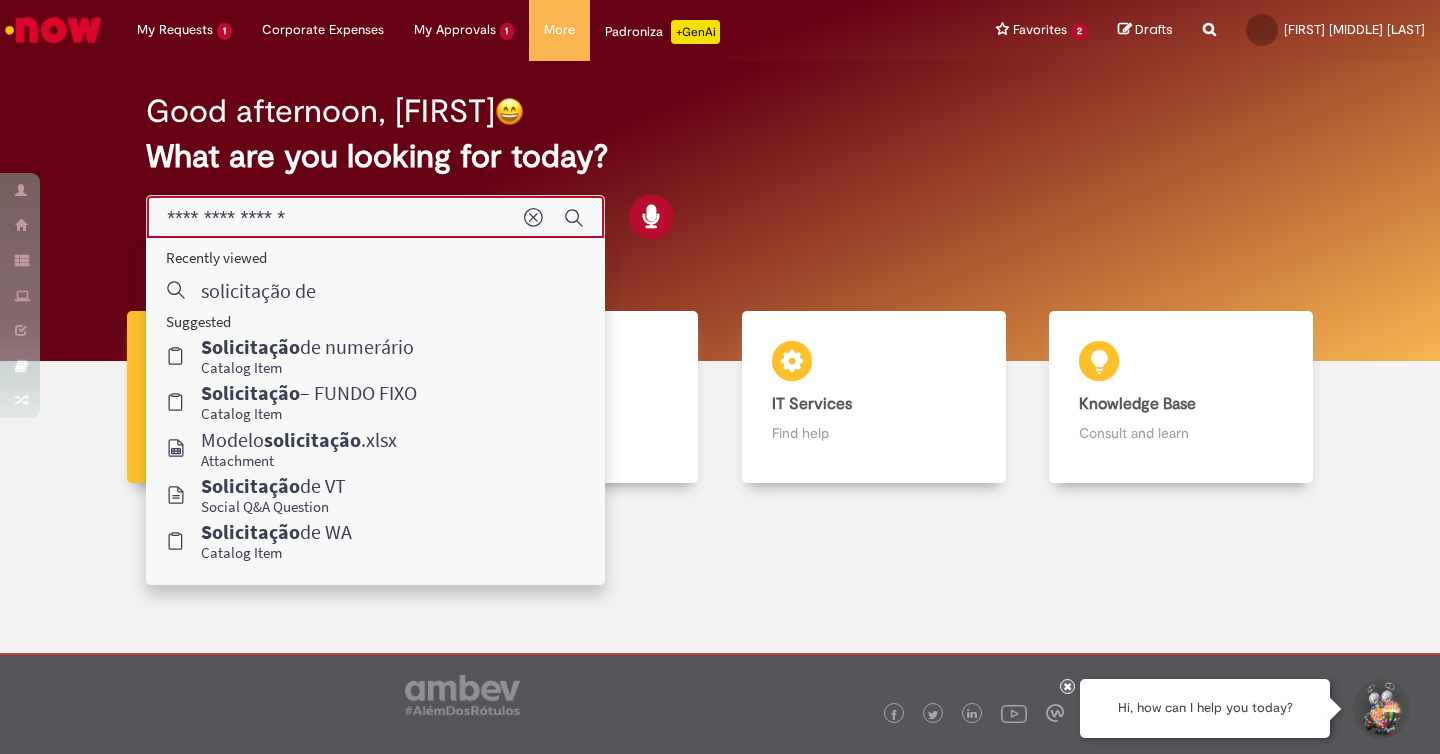 type on "**********" 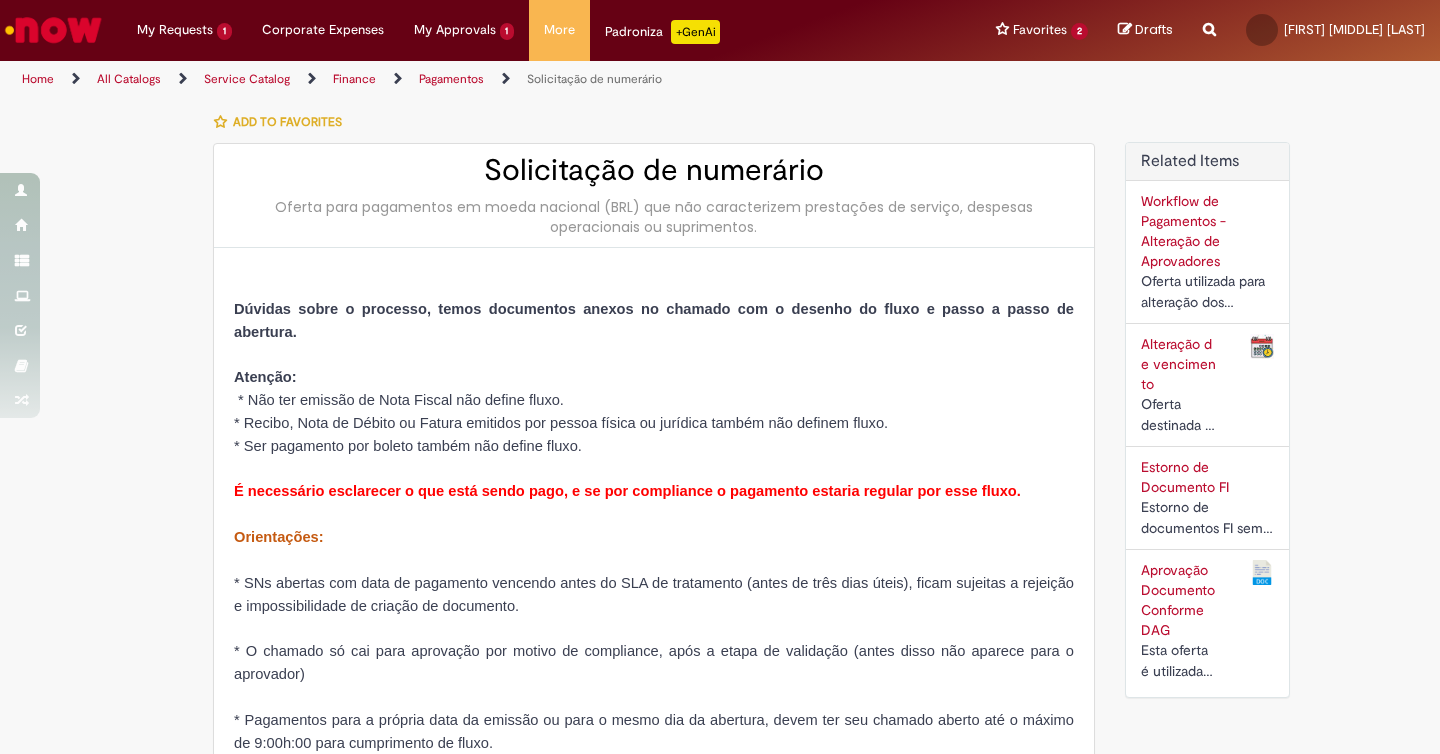 type on "**********" 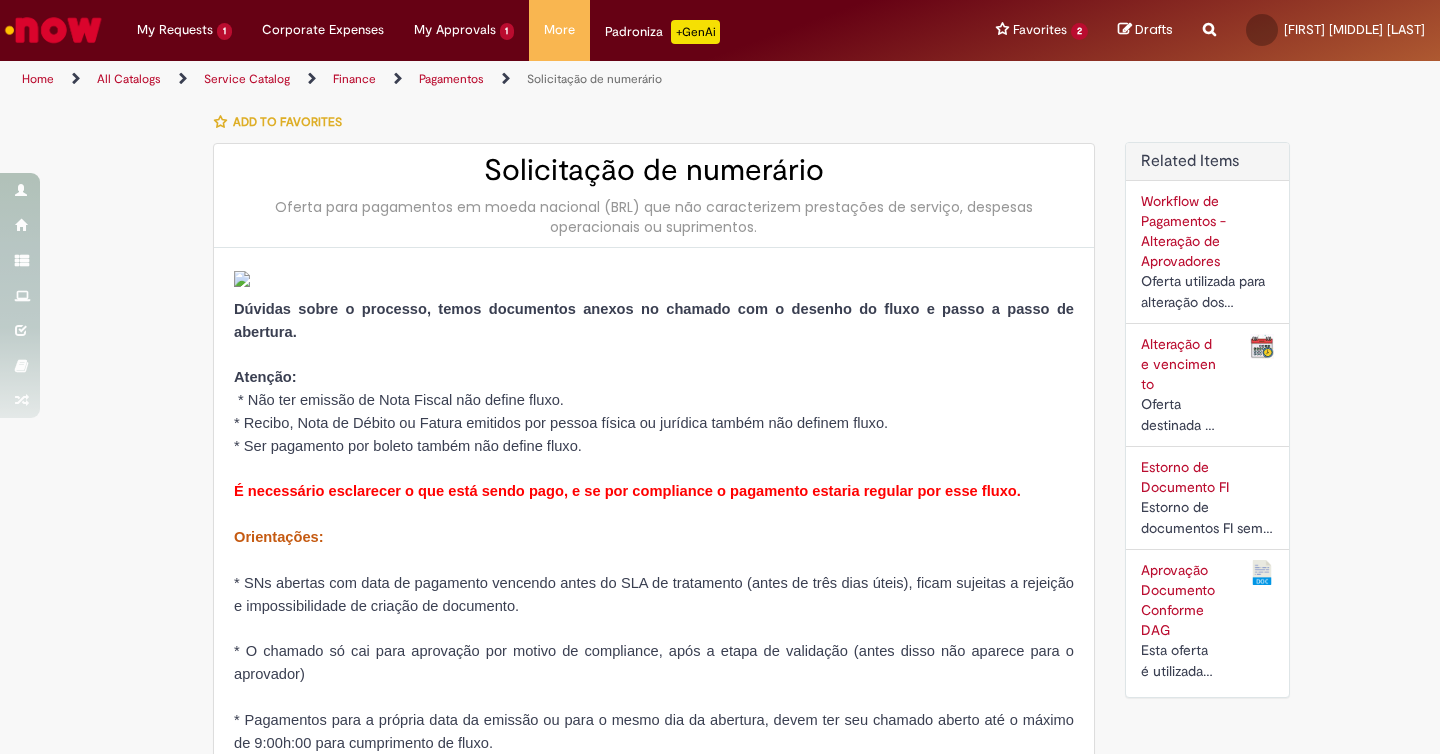 type on "**********" 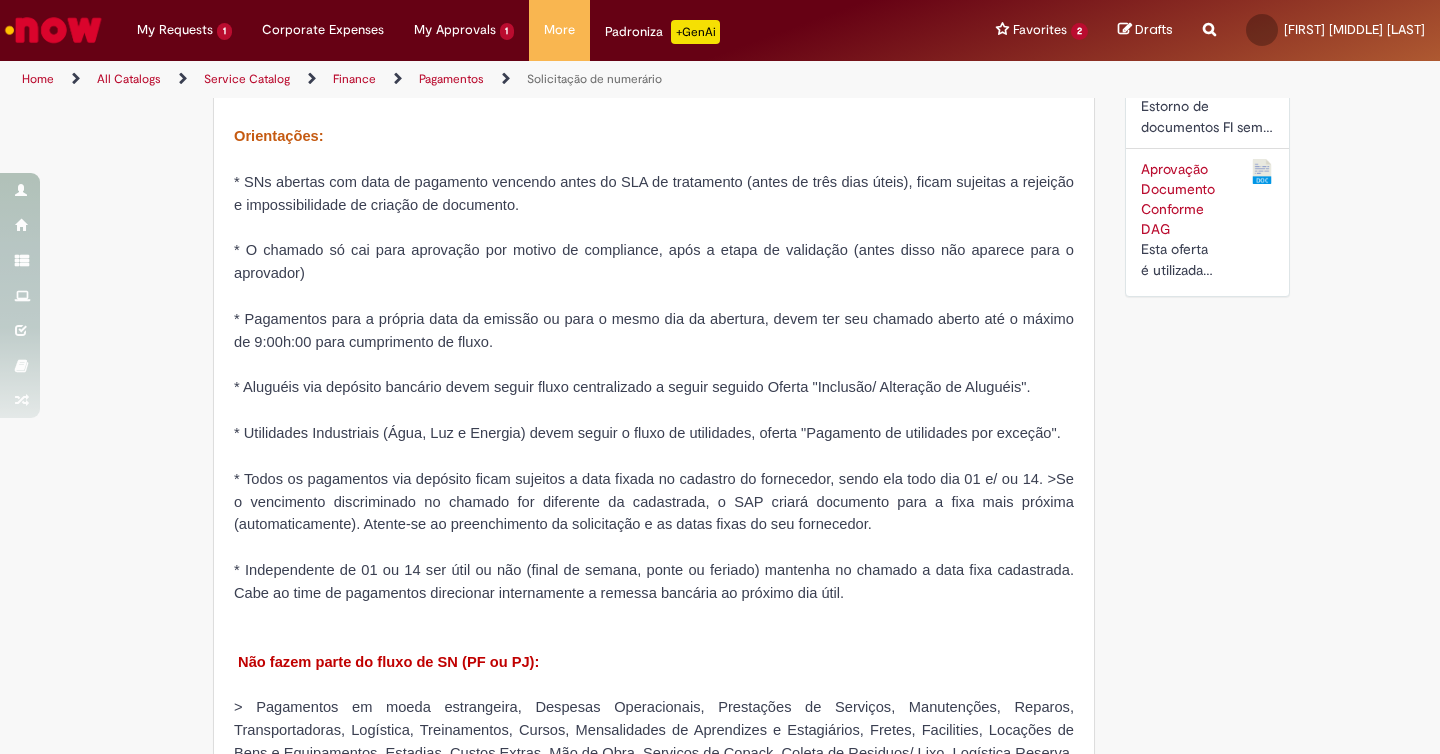 type on "**********" 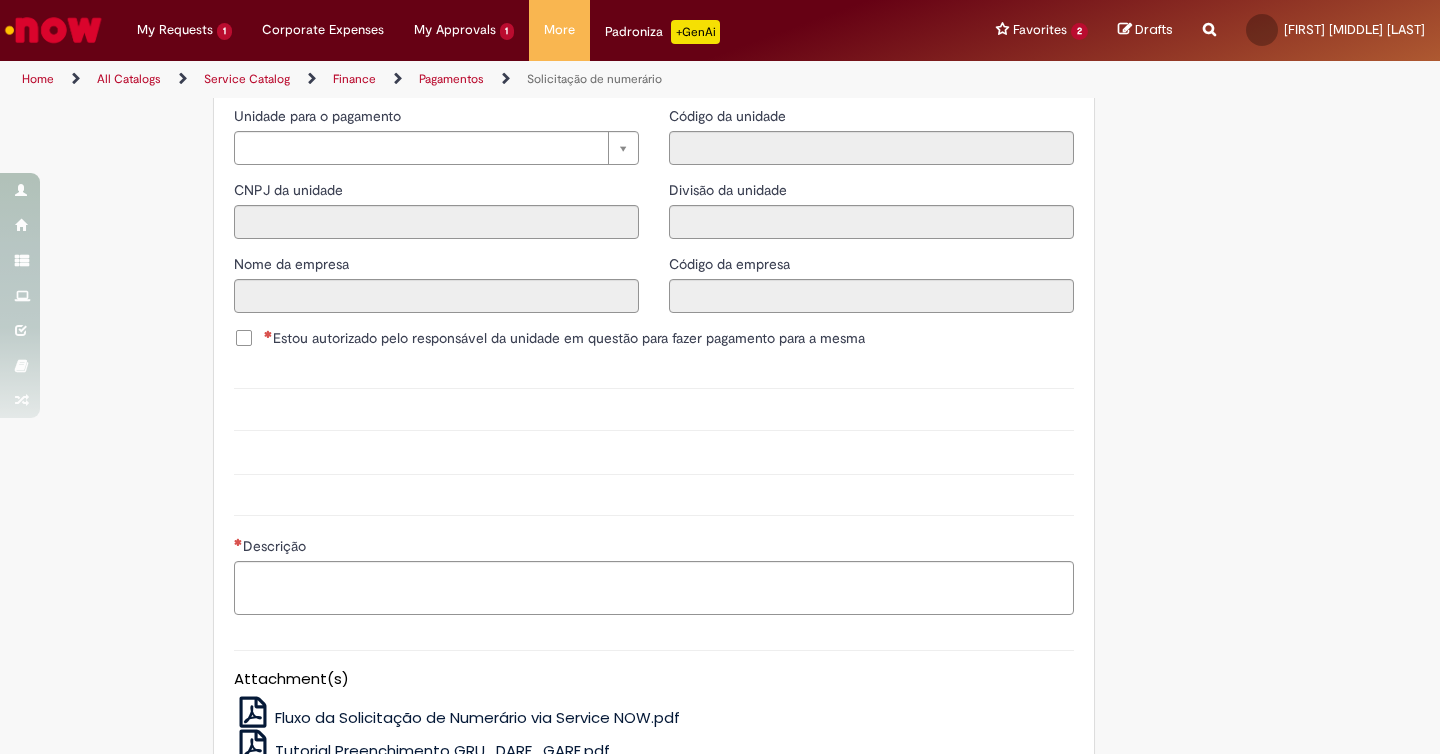 scroll, scrollTop: 2801, scrollLeft: 0, axis: vertical 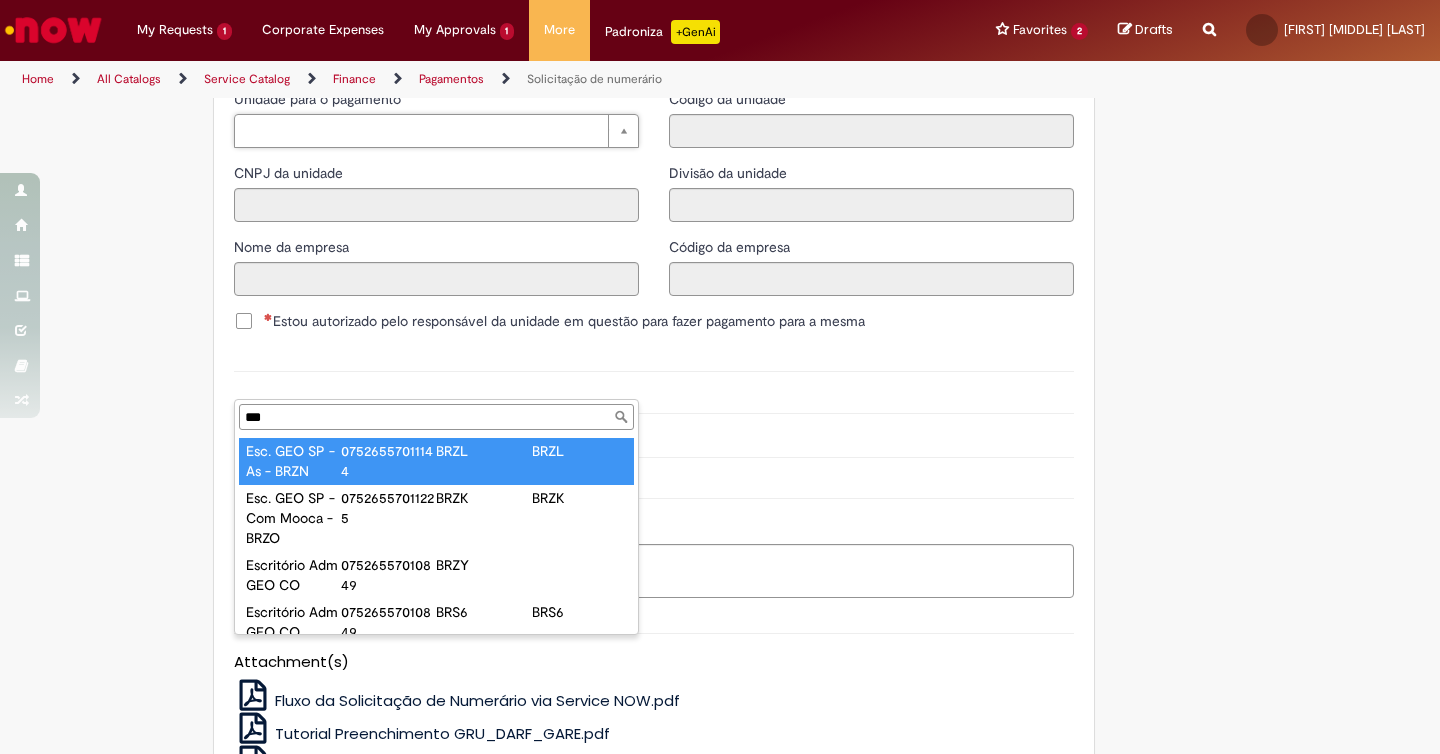 type on "***" 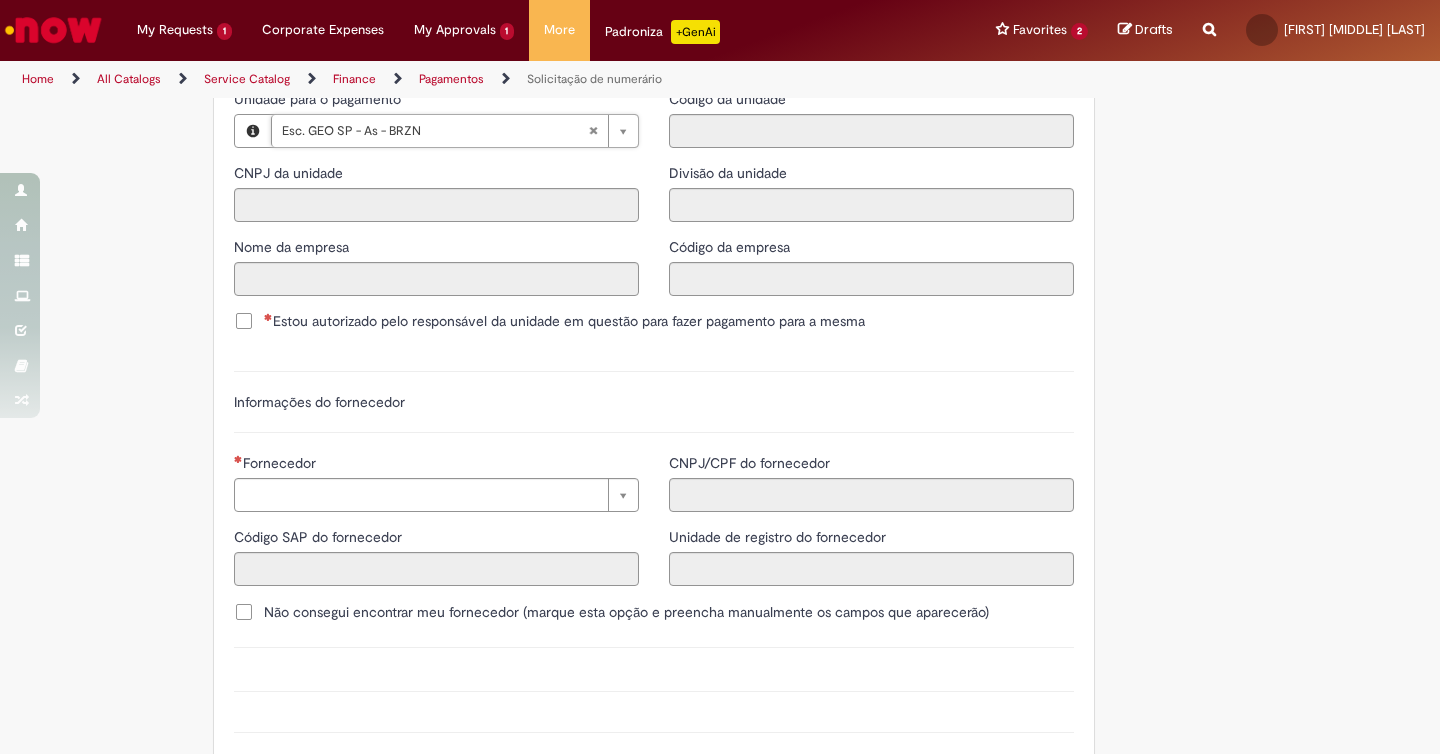 type on "**********" 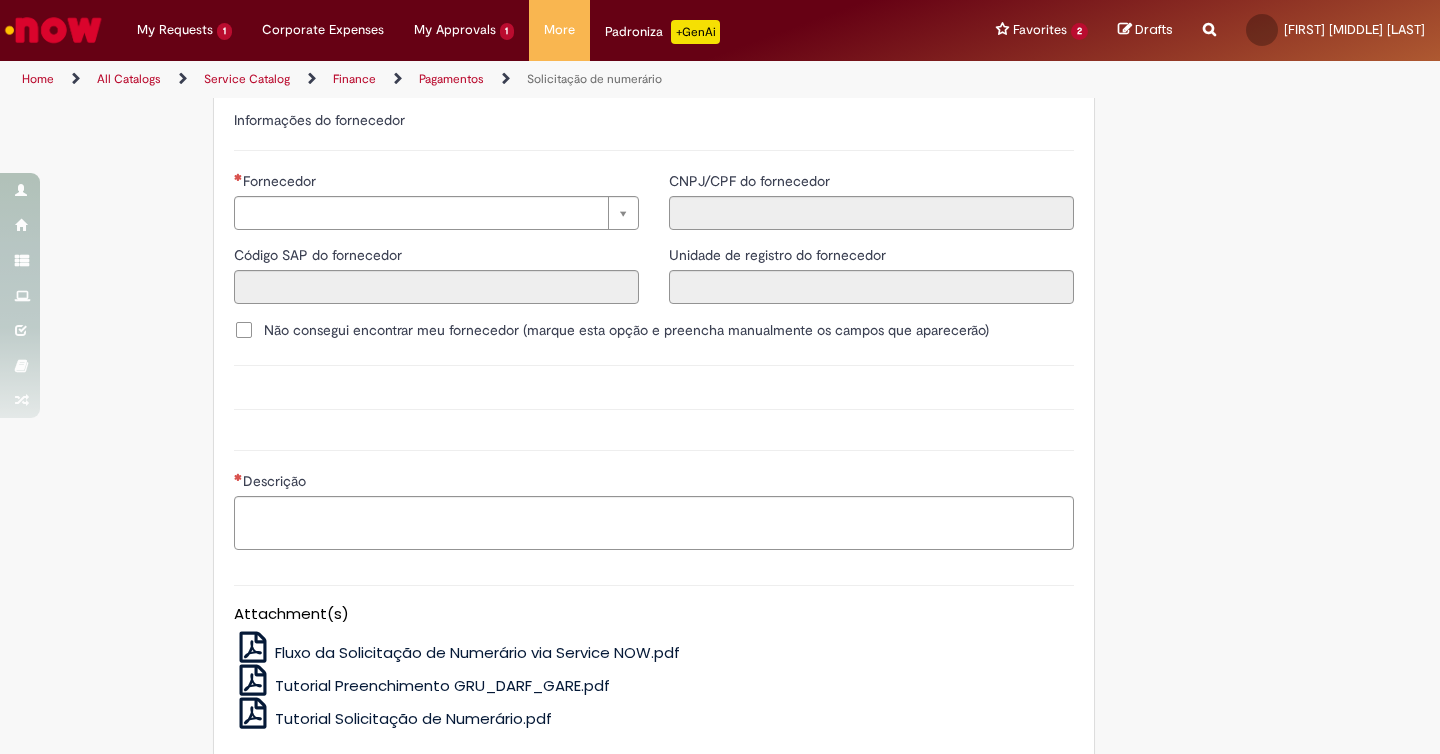 scroll, scrollTop: 3086, scrollLeft: 0, axis: vertical 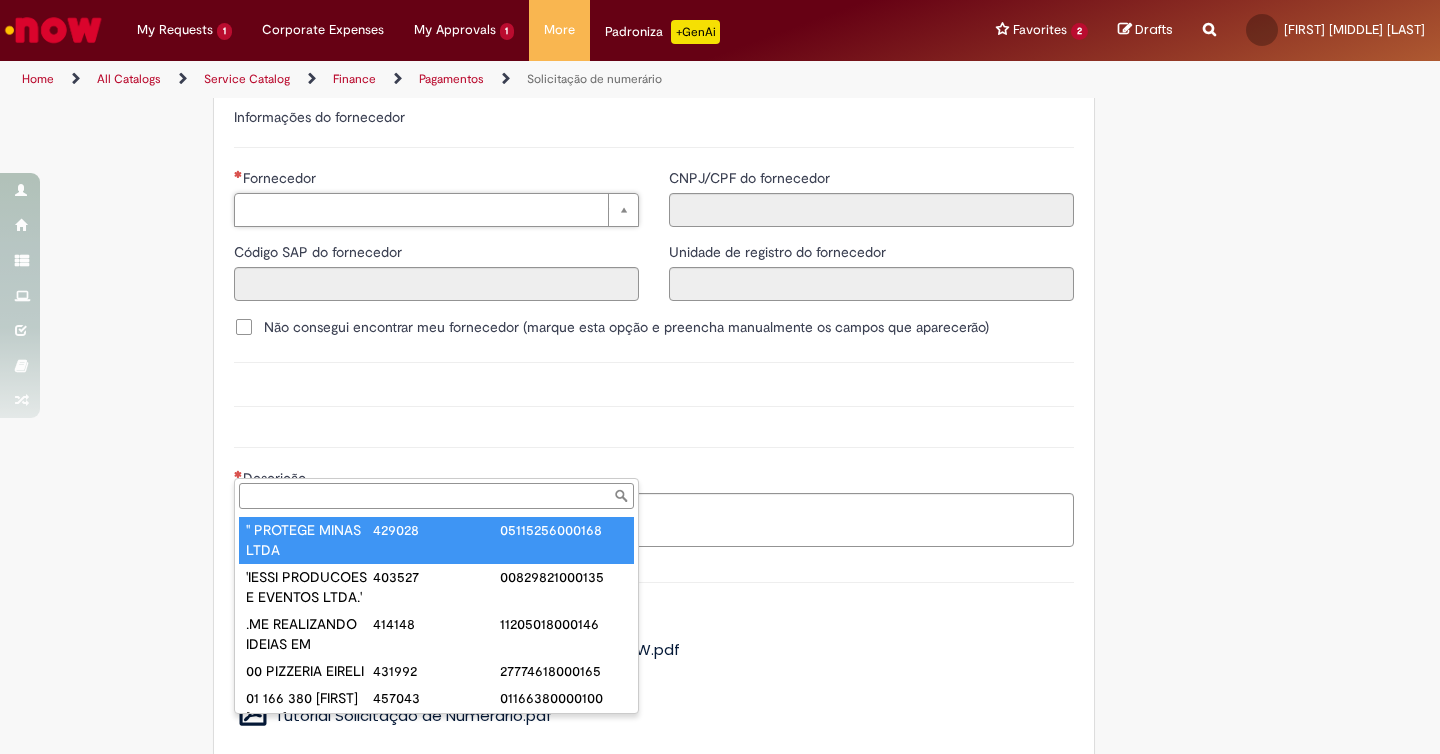 type on "**********" 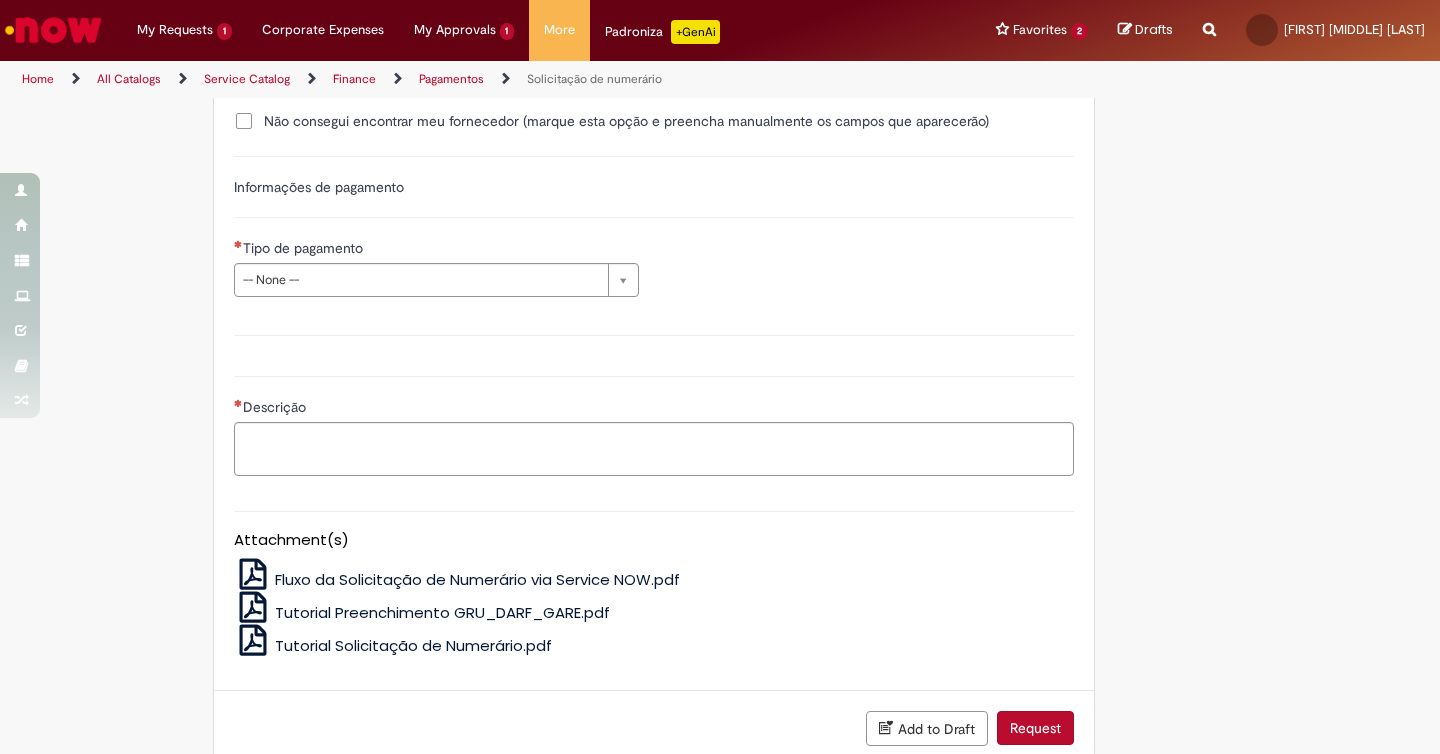 scroll, scrollTop: 3482, scrollLeft: 0, axis: vertical 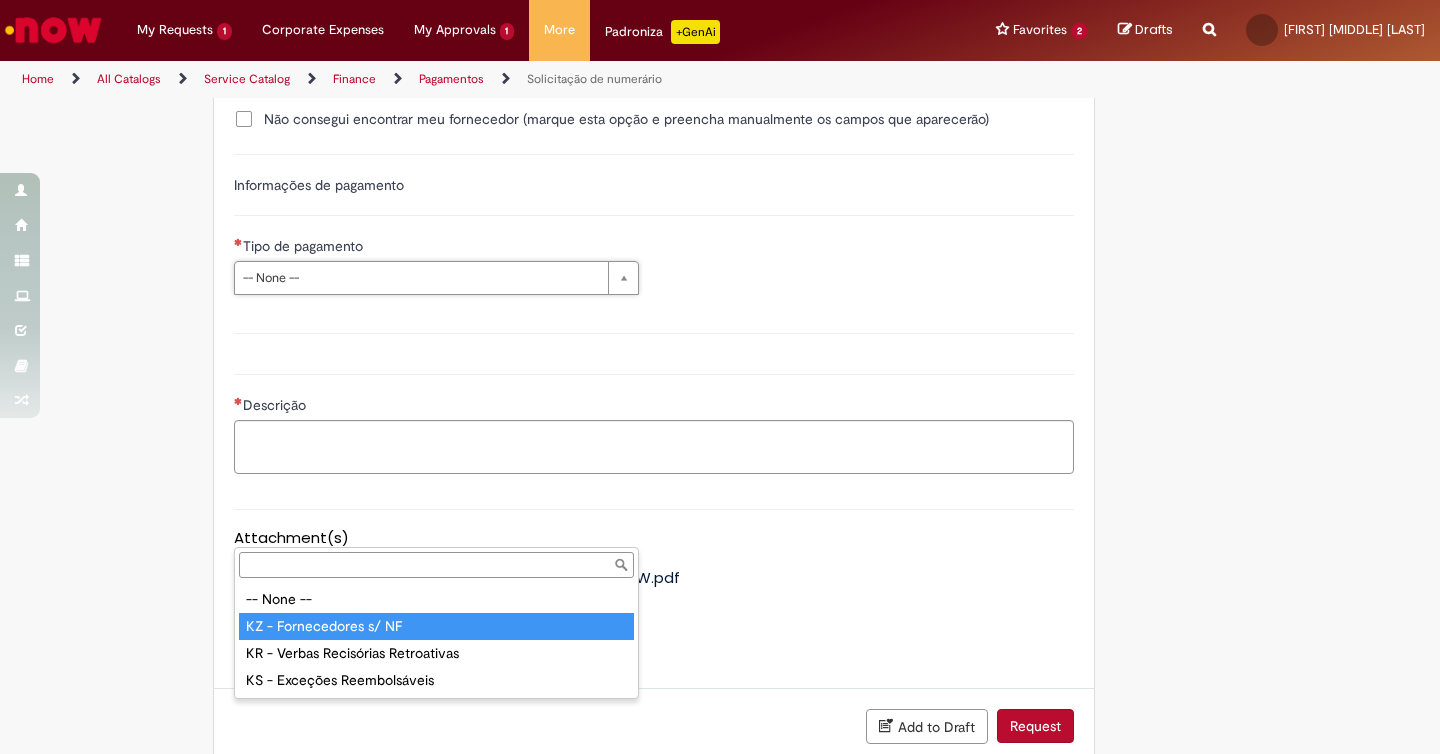 type on "**********" 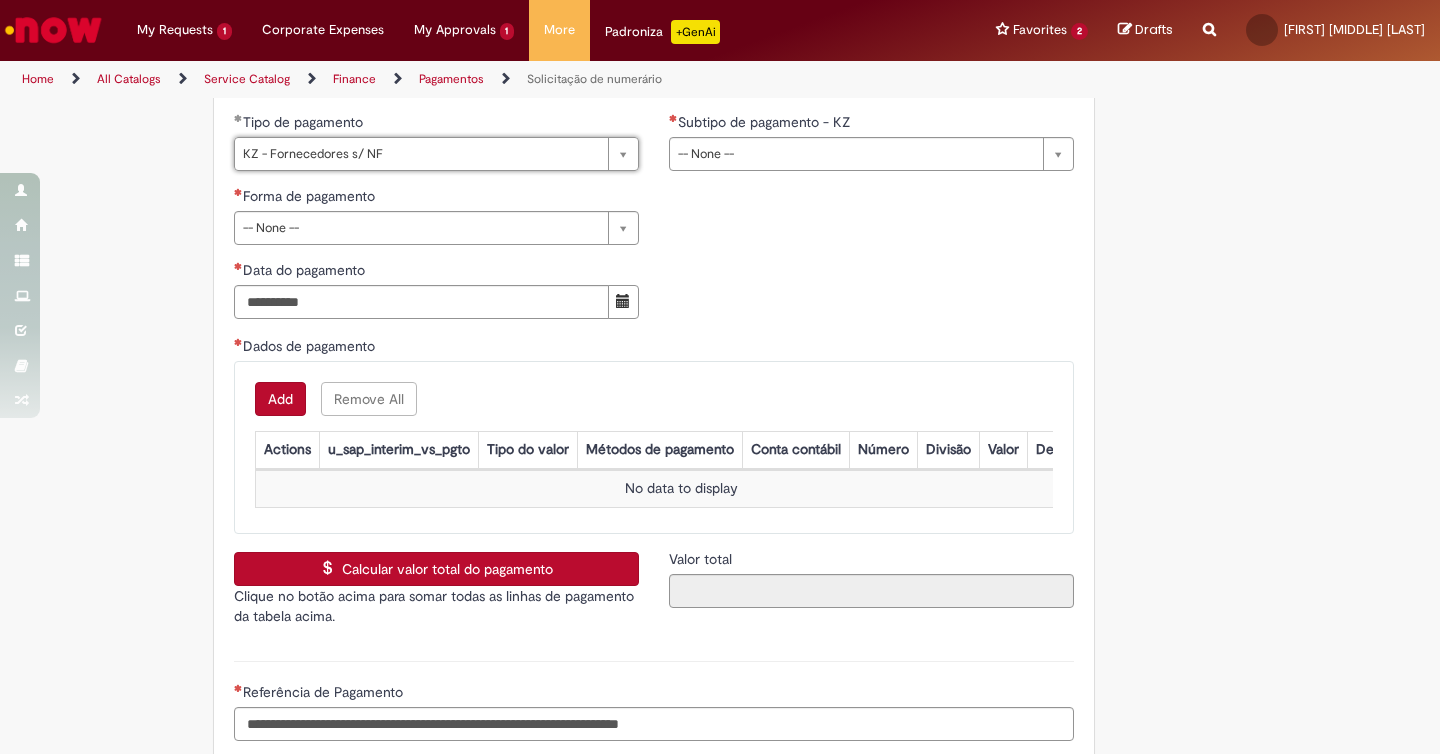 scroll, scrollTop: 3683, scrollLeft: 0, axis: vertical 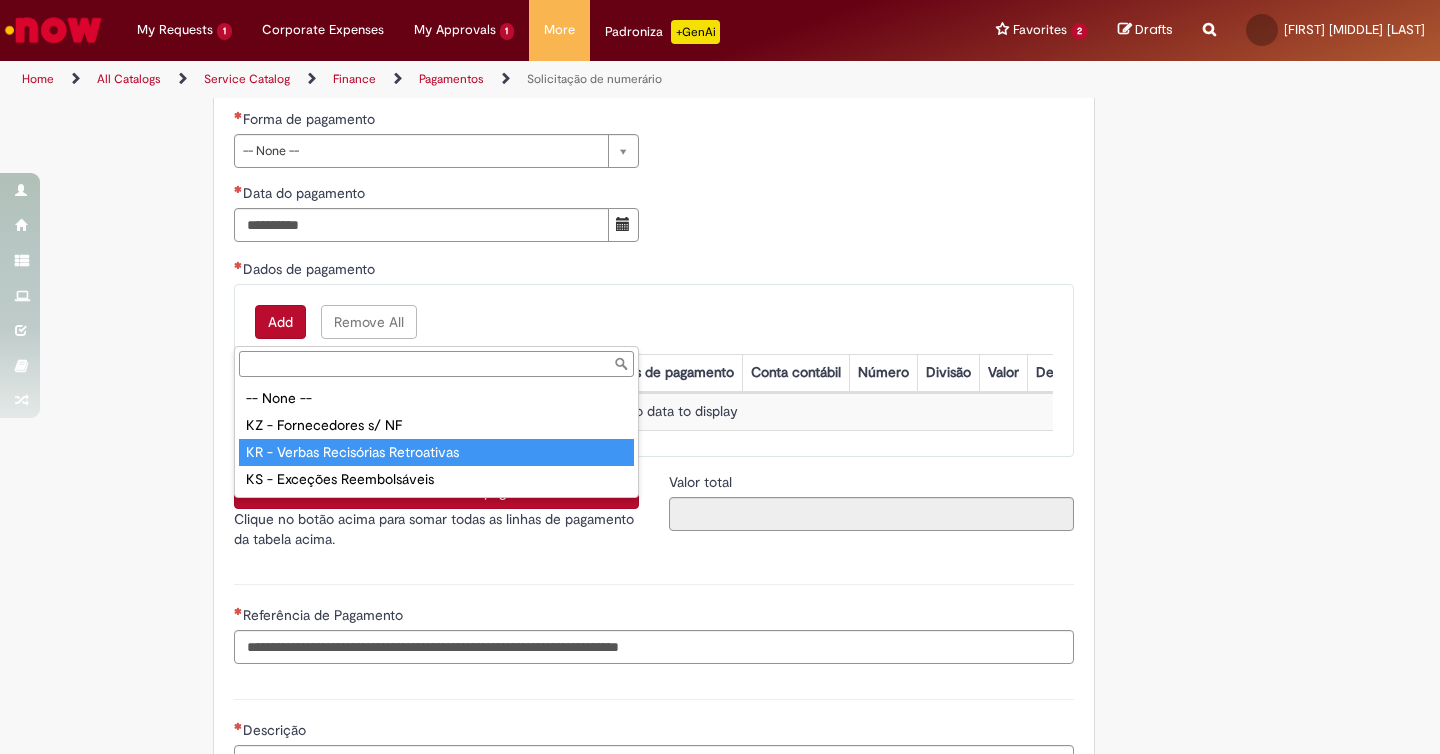 type on "**********" 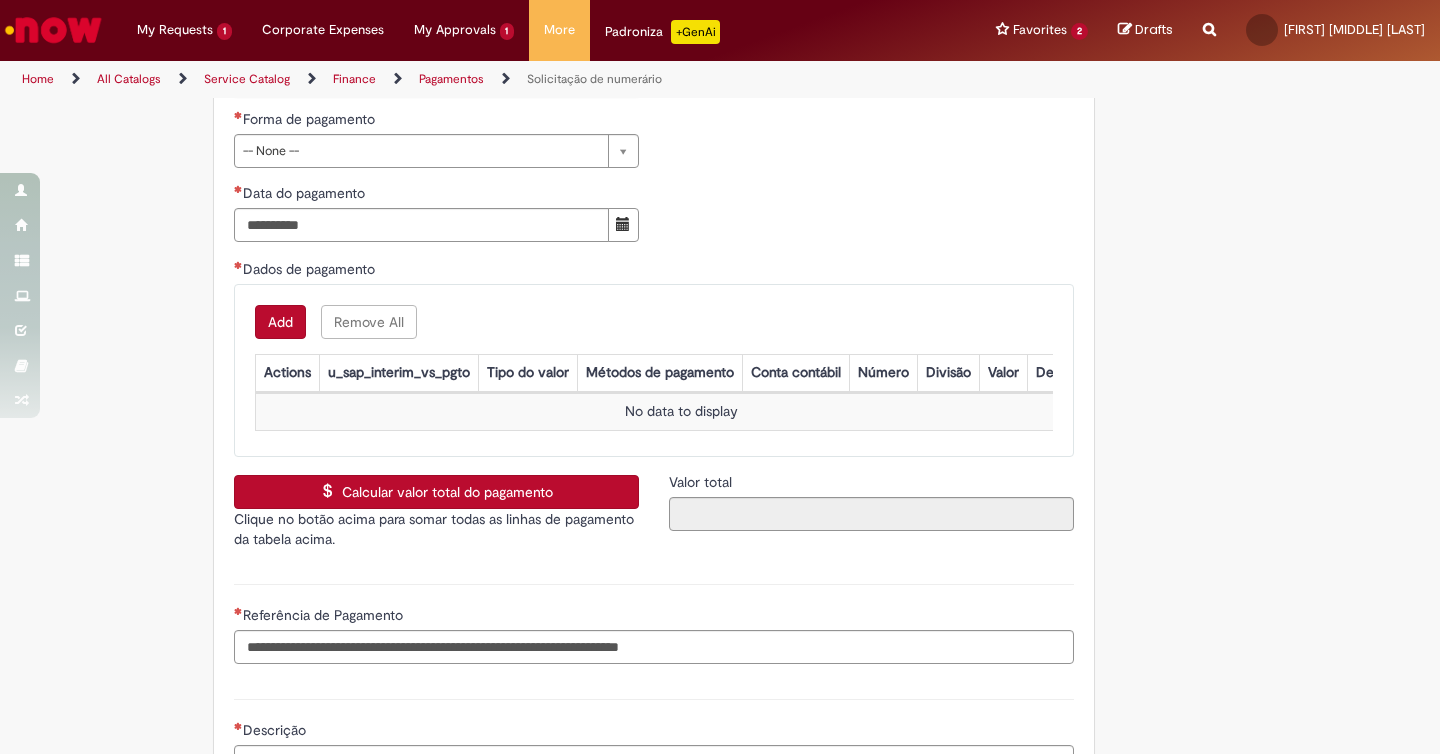 scroll, scrollTop: 0, scrollLeft: 0, axis: both 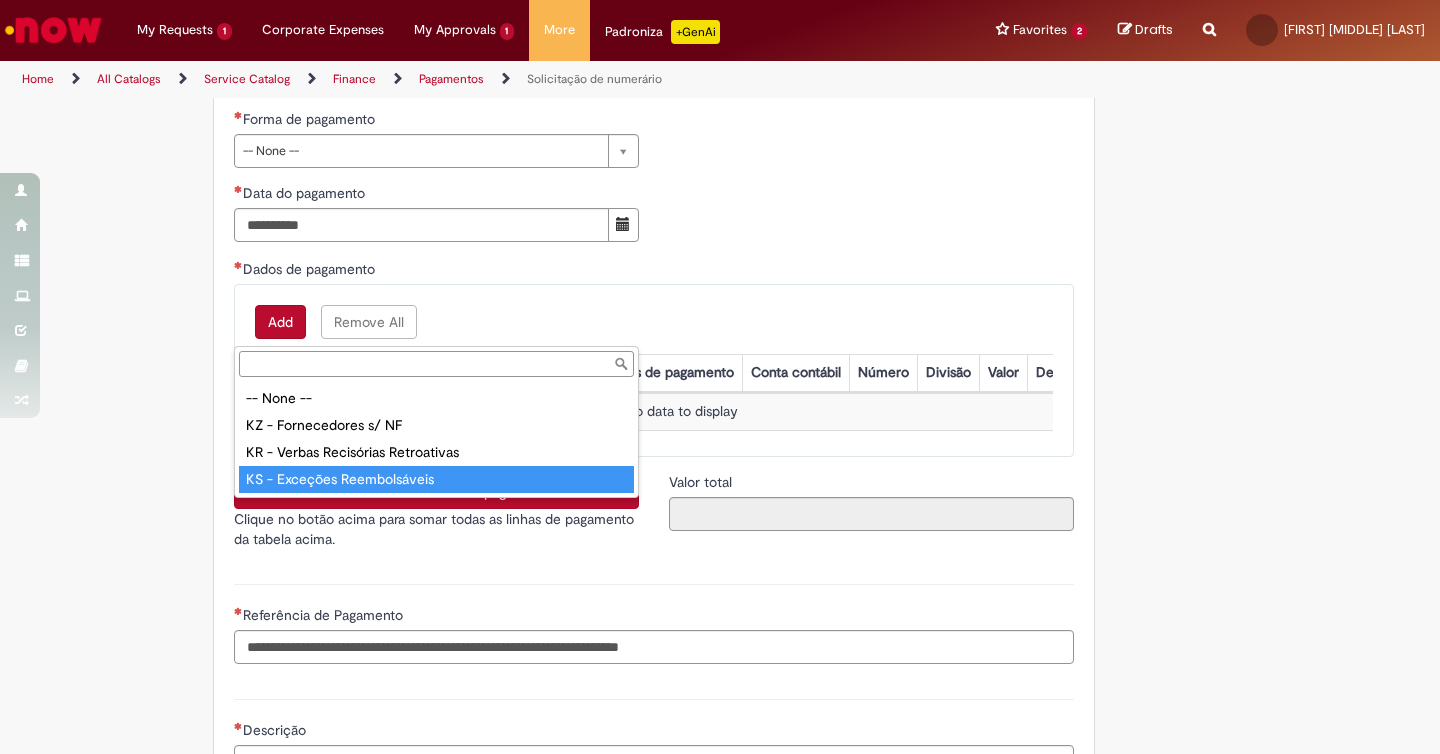 type on "**********" 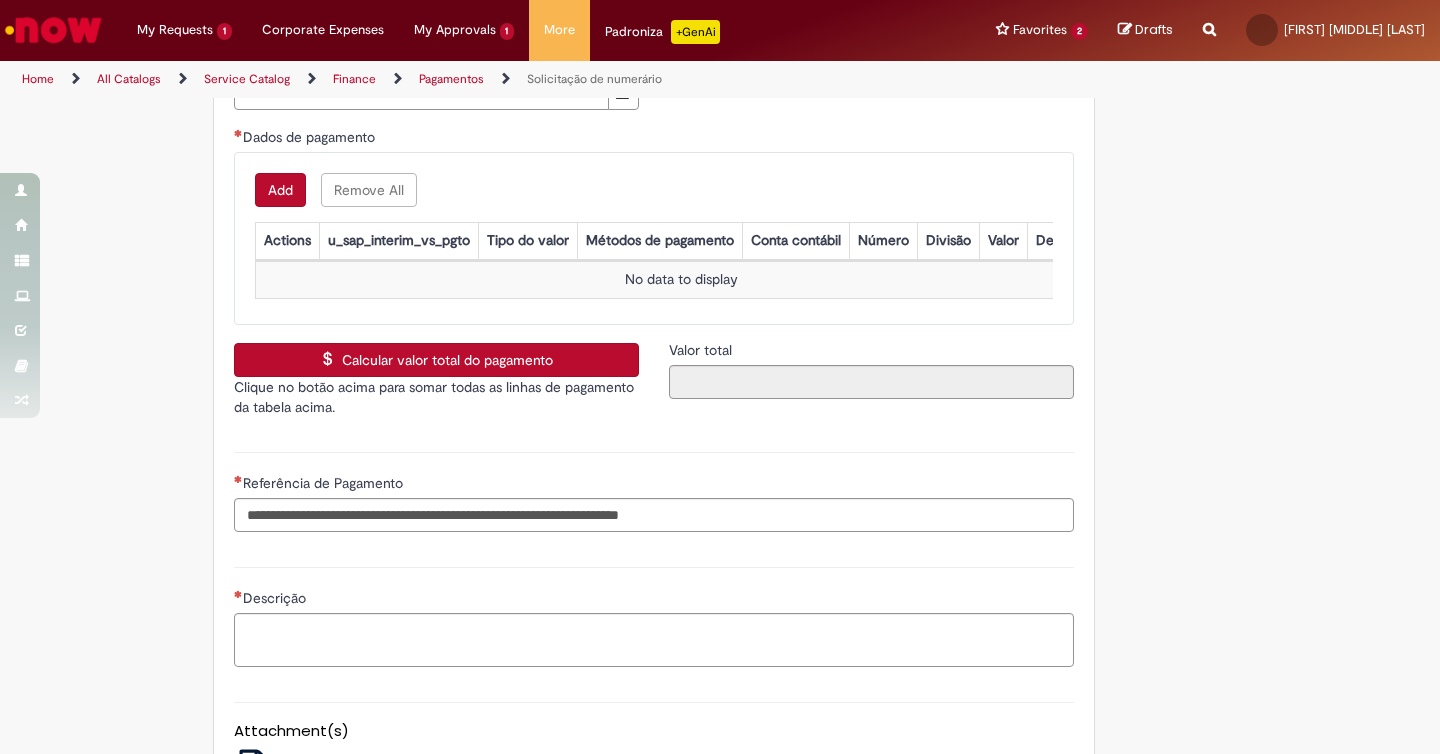 scroll, scrollTop: 3817, scrollLeft: 0, axis: vertical 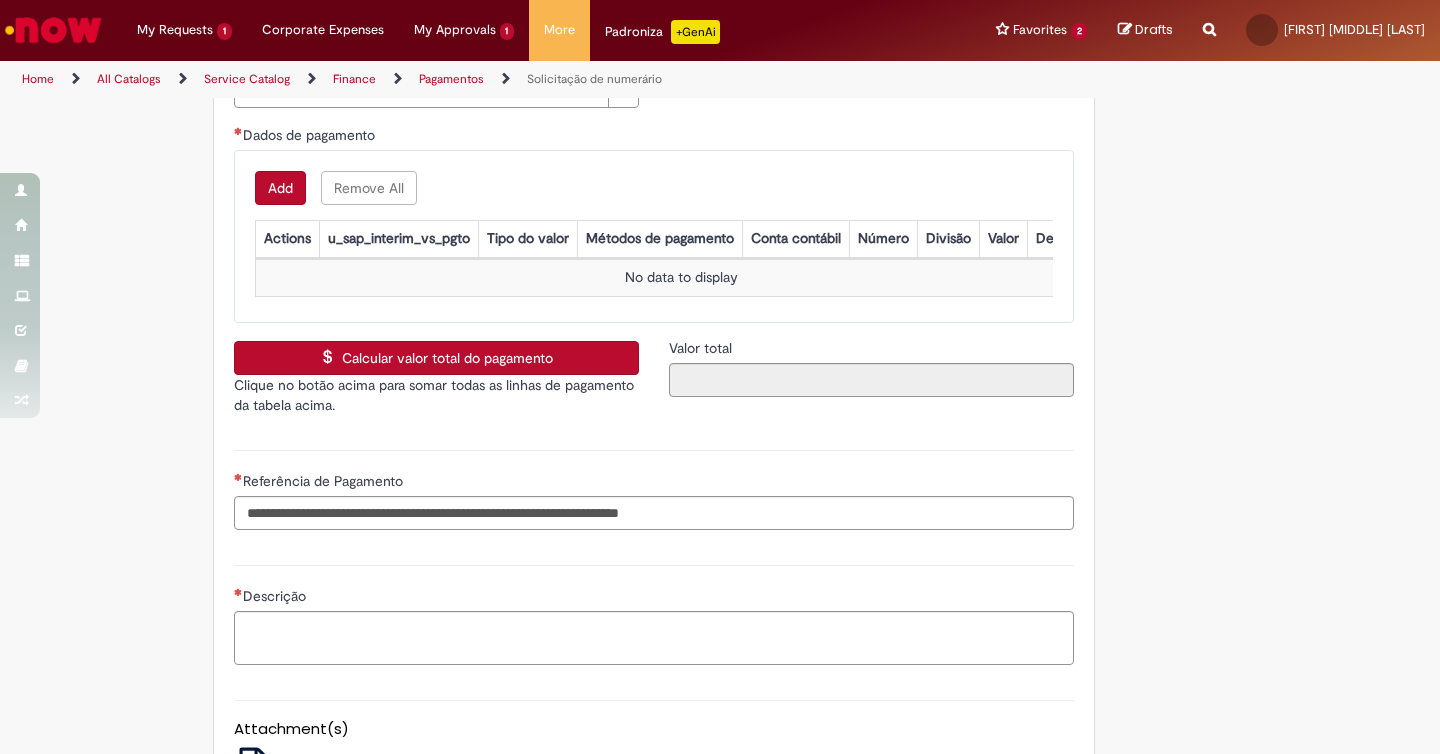 click on "Add" at bounding box center [280, 188] 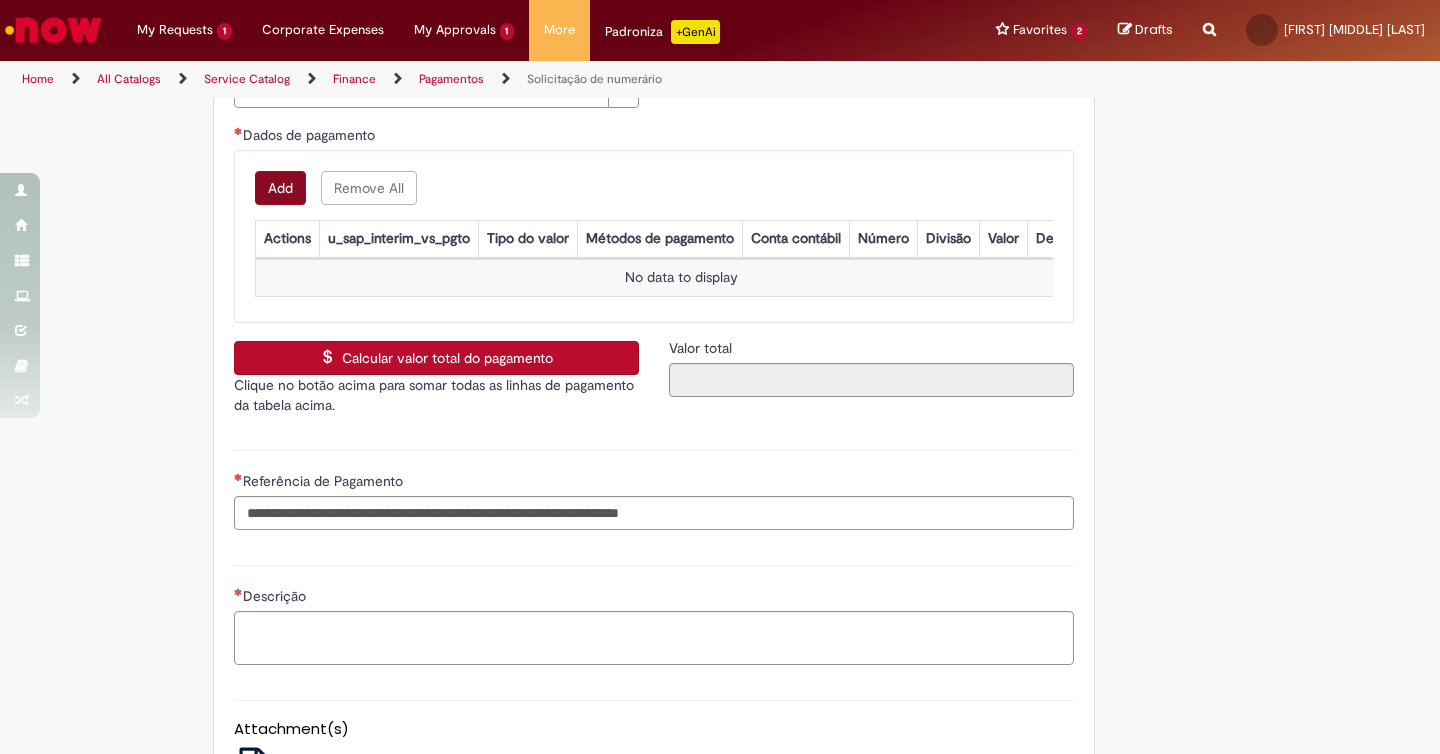 scroll, scrollTop: 0, scrollLeft: 0, axis: both 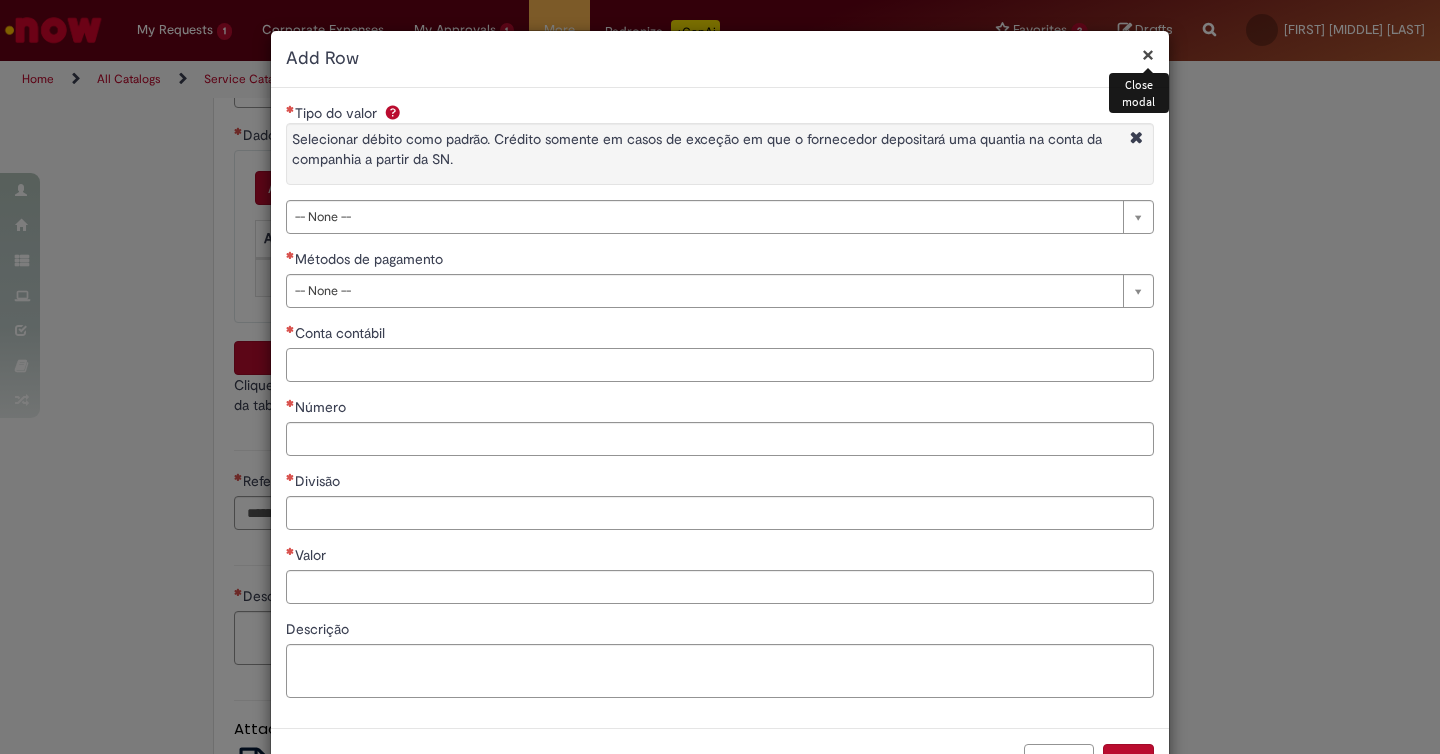 click on "Conta contábil" at bounding box center (720, 365) 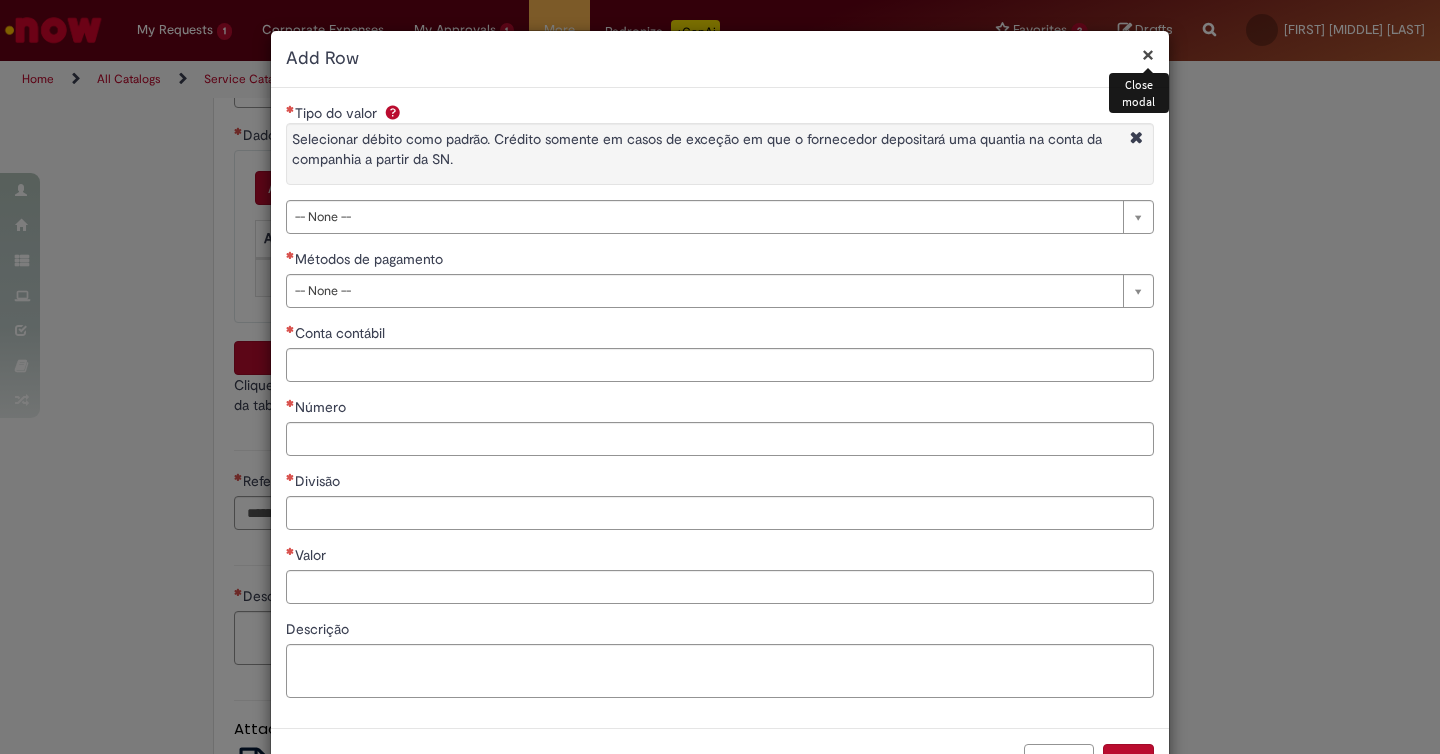 click on "×" at bounding box center [1148, 54] 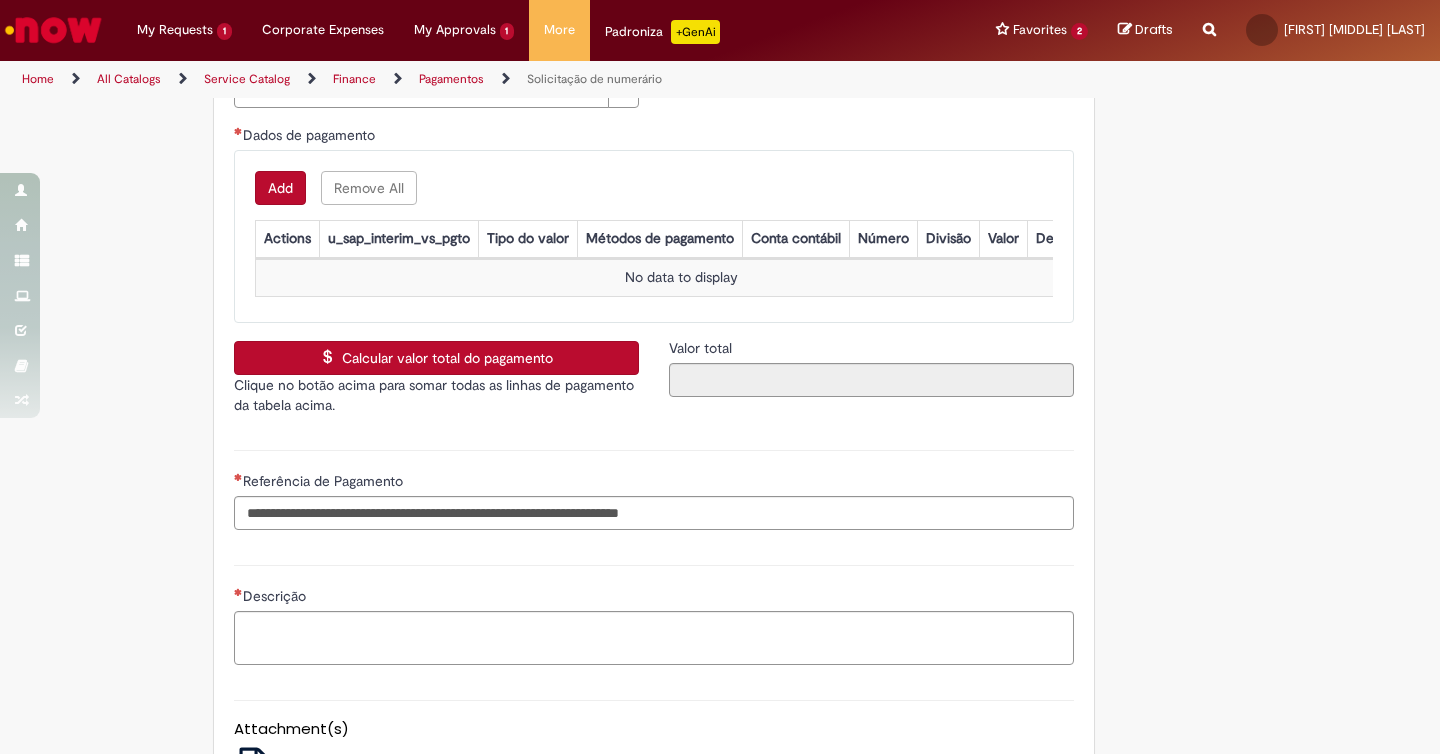 click on "Add" at bounding box center [280, 188] 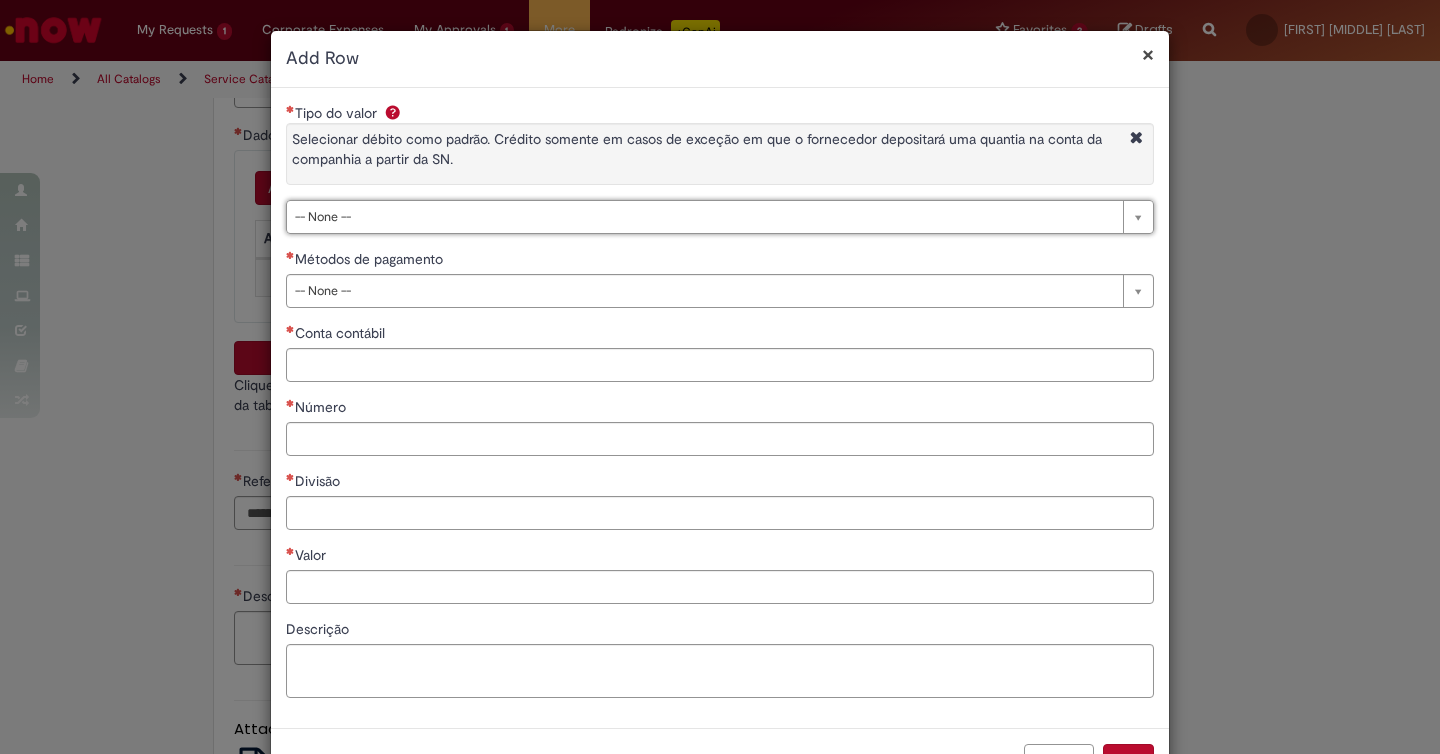 click on "Tipo do valor Selecionar débito como padrão. Crédito somente em casos de exceção em que o fornecedor depositará uma quantia na conta da companhia a partir da SN." at bounding box center [720, 149] 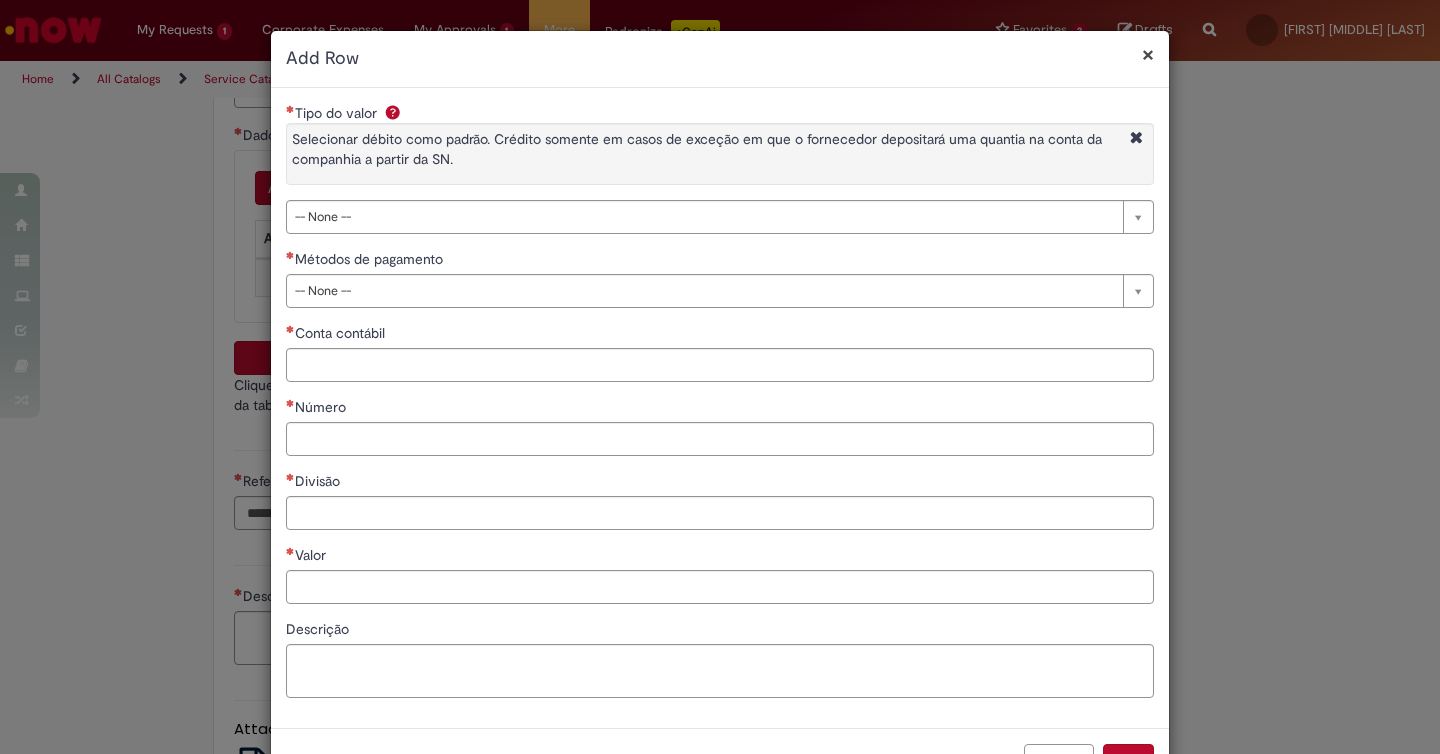 click on "Tipo do valor Selecionar débito como padrão. Crédito somente em casos de exceção em que o fornecedor depositará uma quantia na conta da companhia a partir da SN." at bounding box center (720, 149) 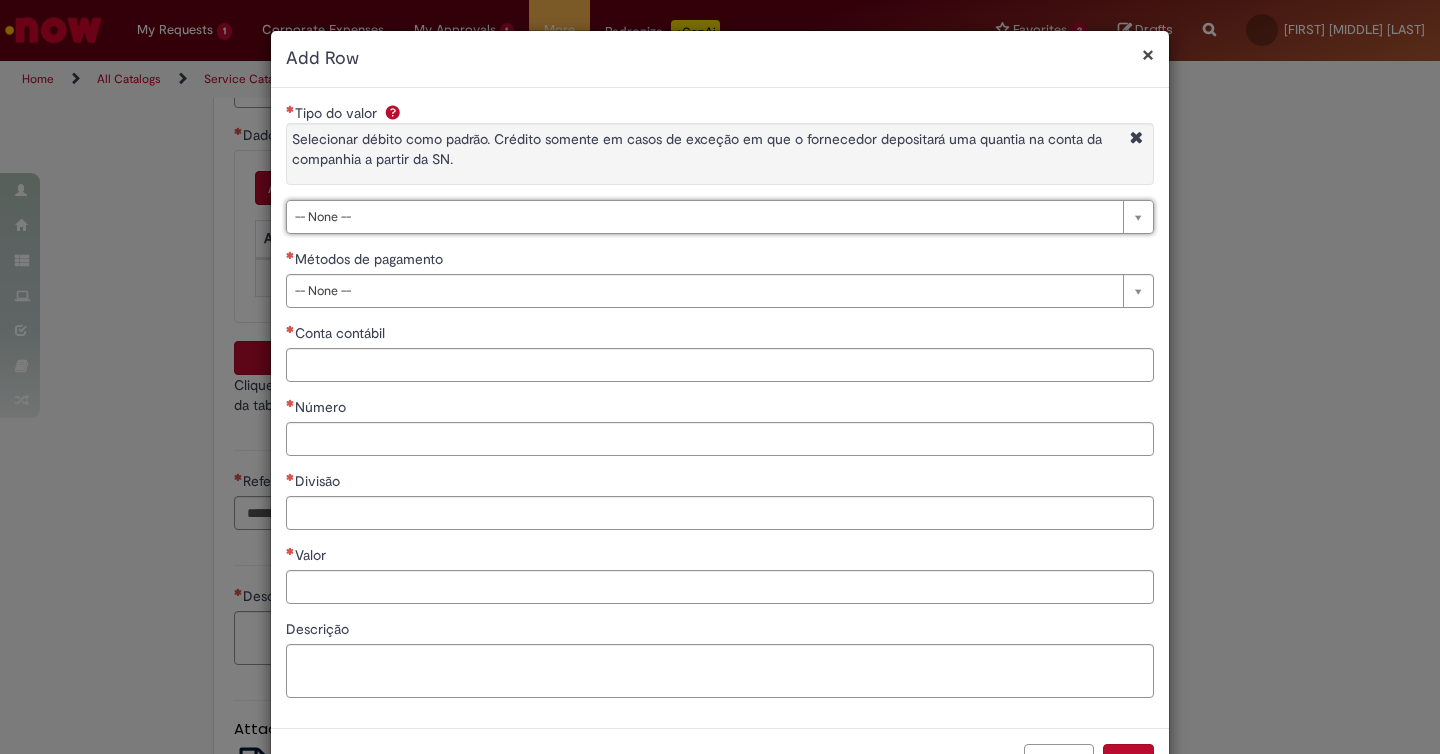 scroll, scrollTop: 70, scrollLeft: 0, axis: vertical 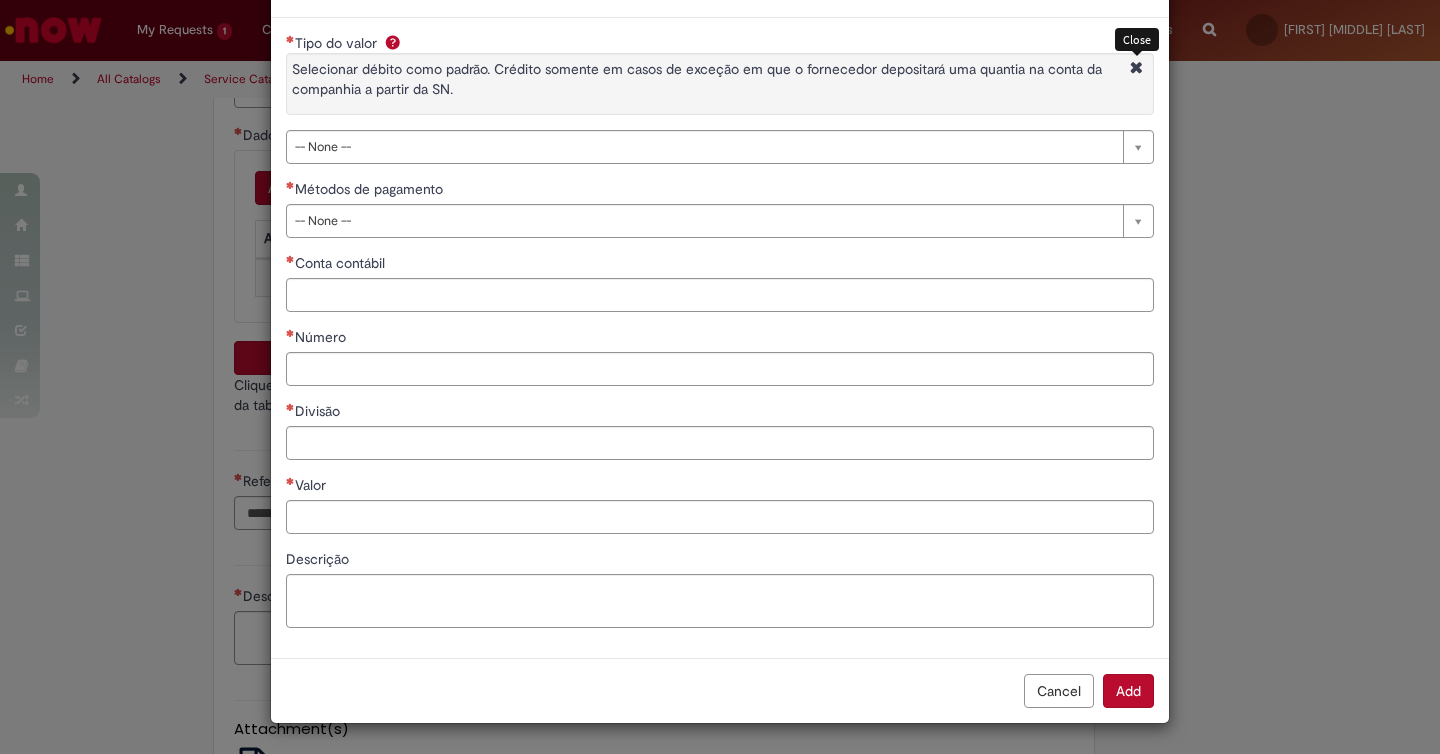 click at bounding box center (1136, 69) 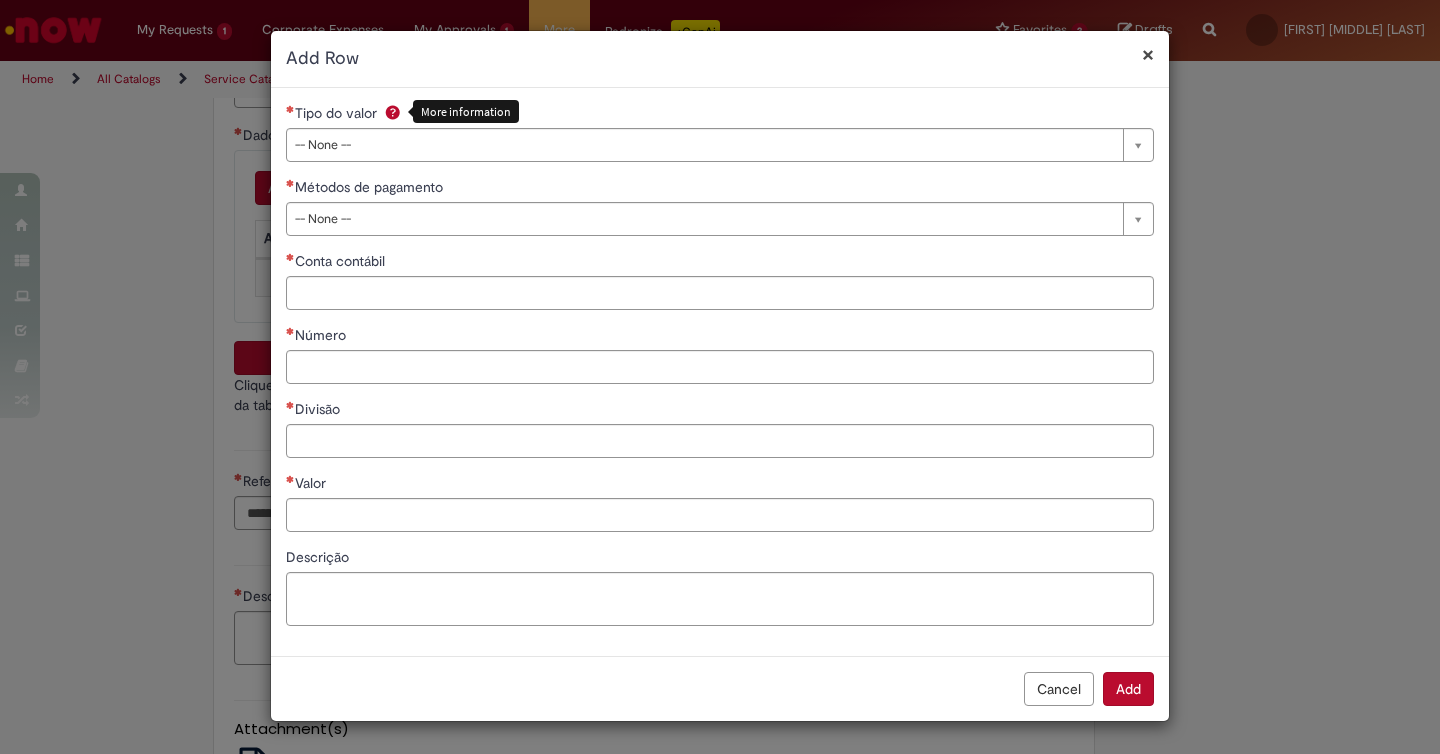 scroll, scrollTop: 0, scrollLeft: 0, axis: both 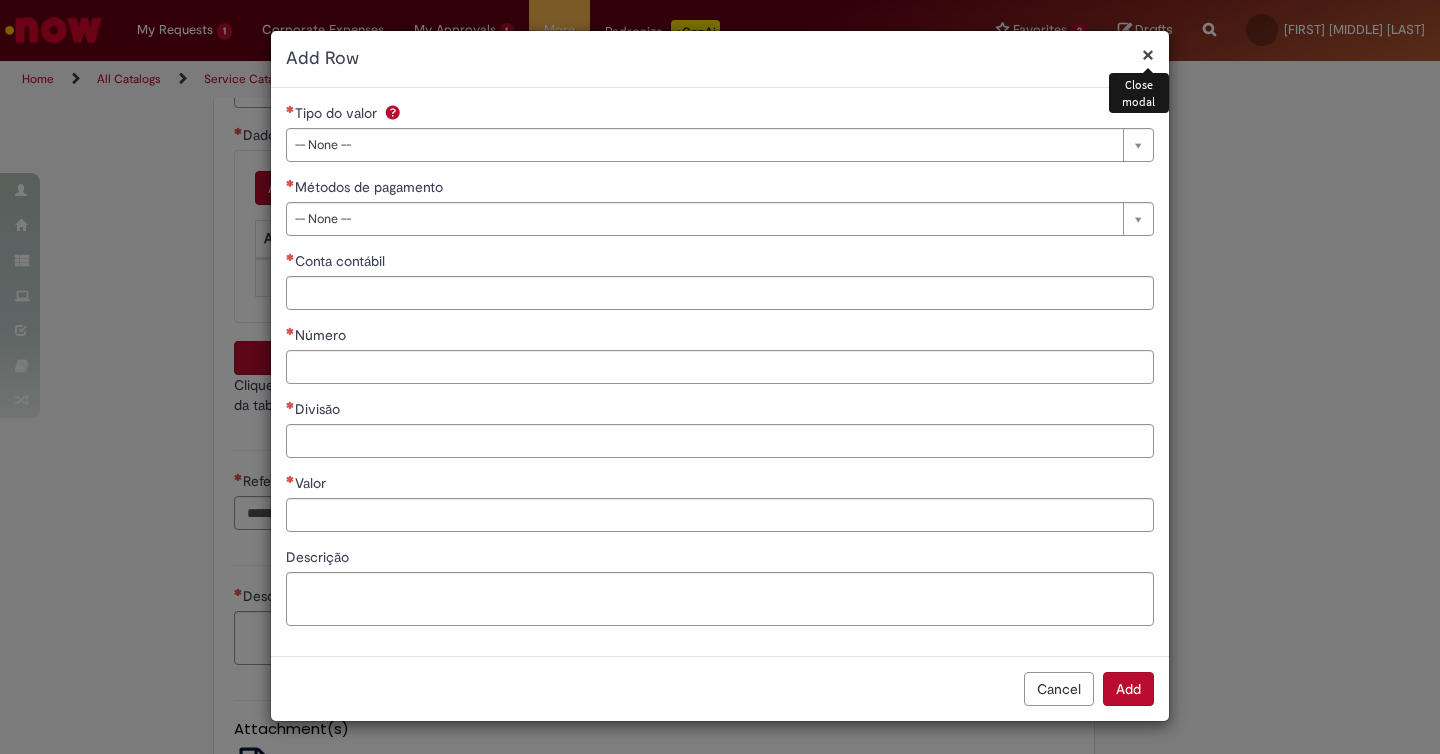 click on "×" at bounding box center (1148, 54) 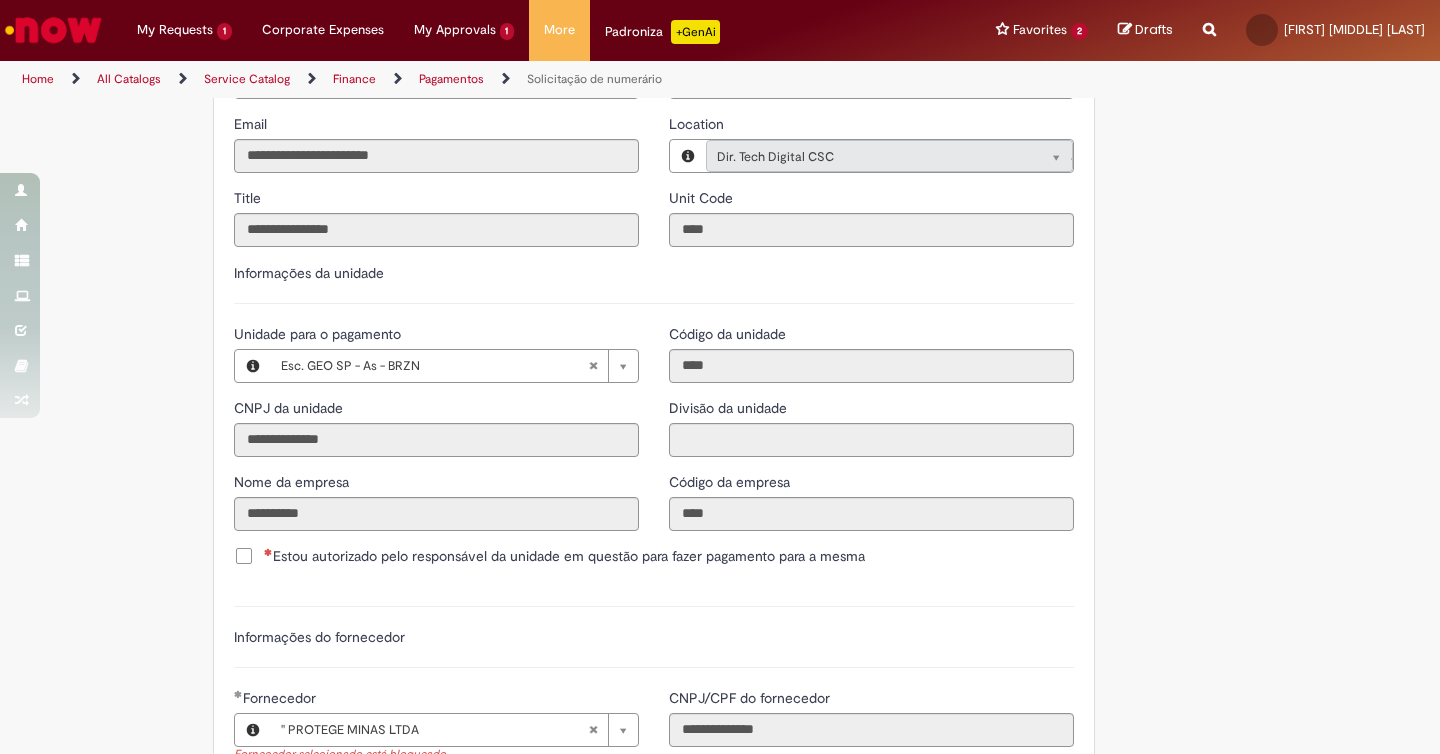 scroll, scrollTop: 2746, scrollLeft: 0, axis: vertical 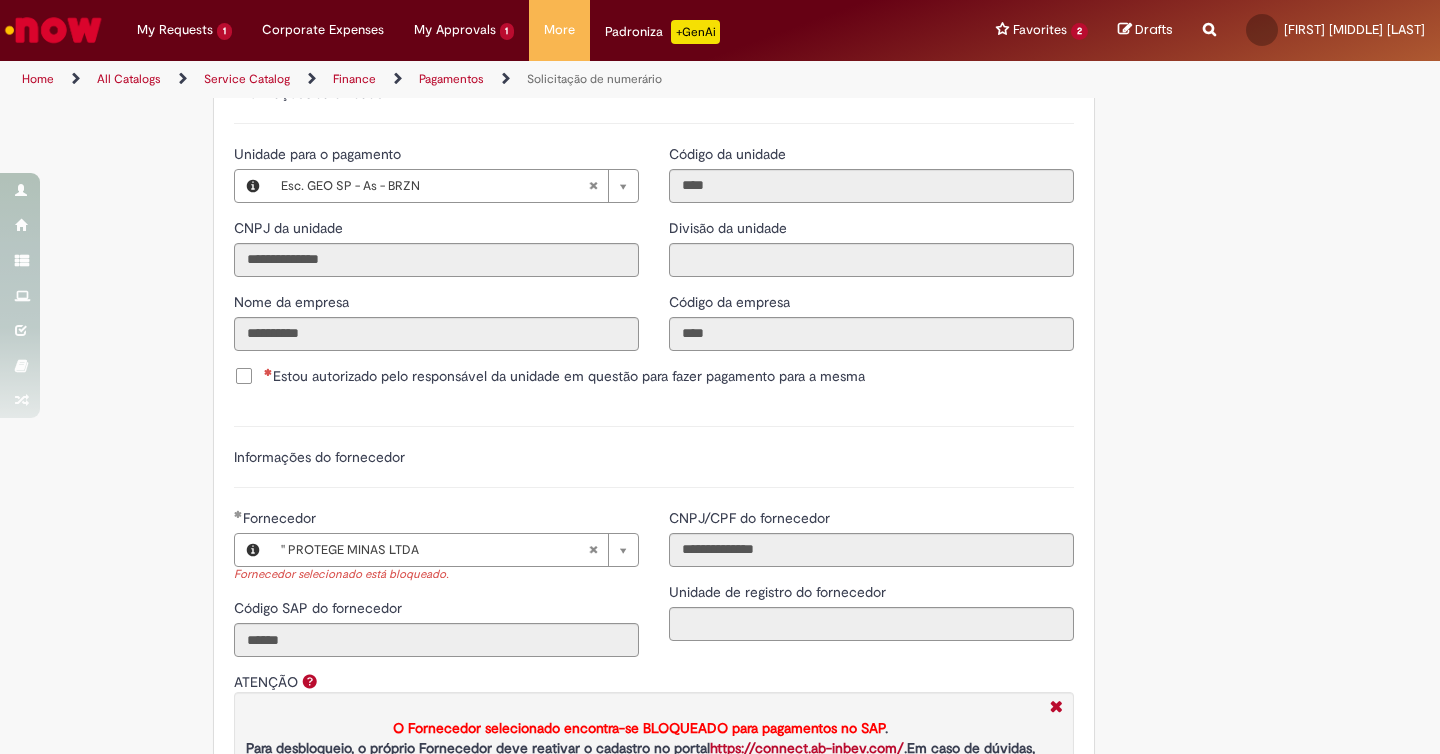 click on "Informações da unidade" at bounding box center (654, 103) 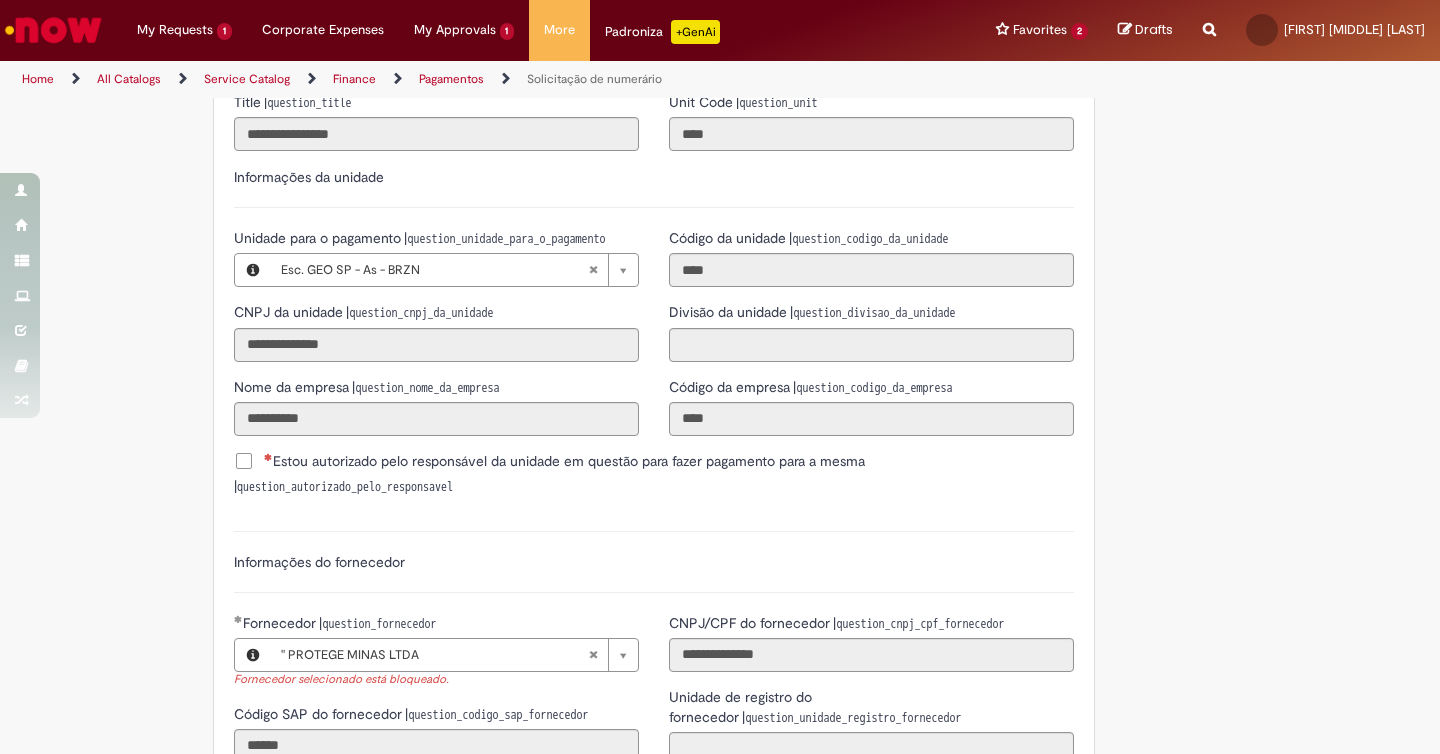 scroll, scrollTop: 2659, scrollLeft: 0, axis: vertical 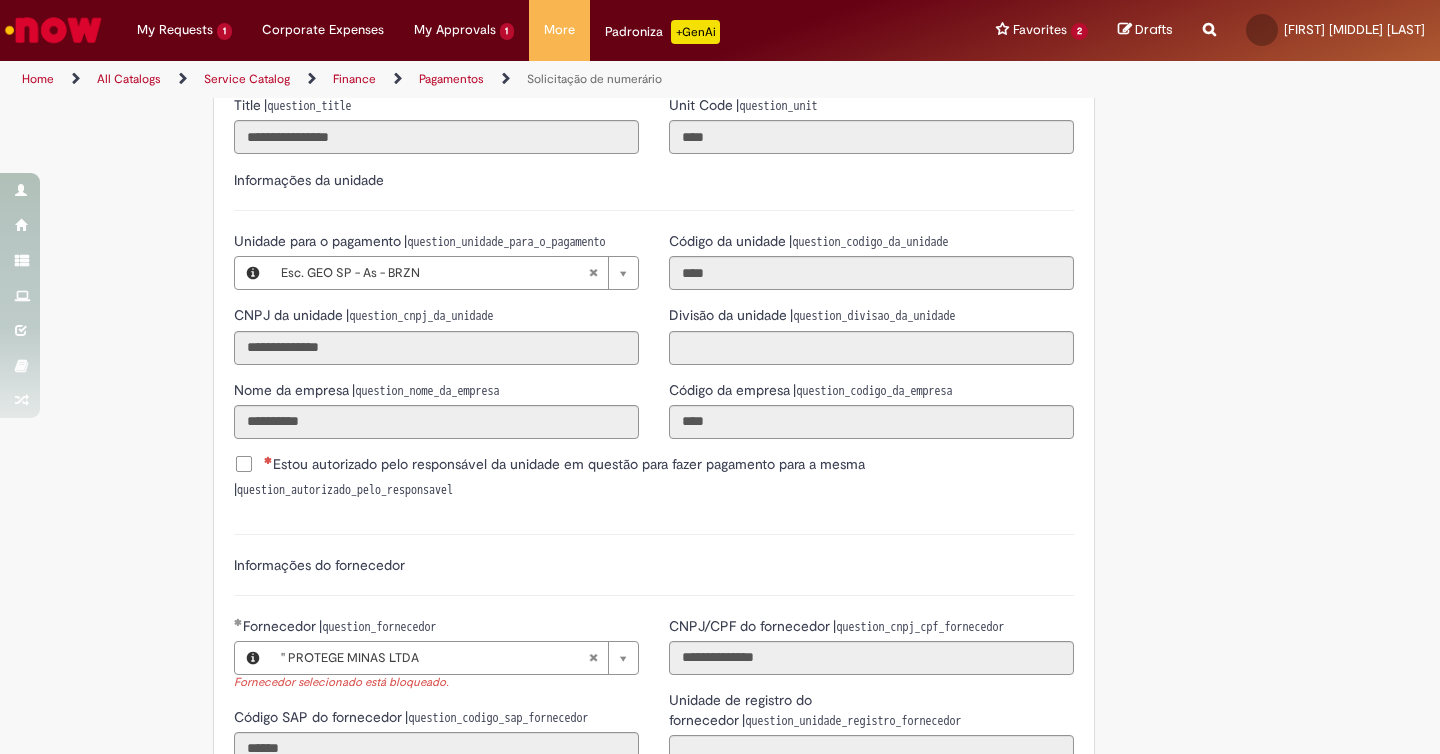 click on "Unidade para o pagamento  |  question_unidade_para_o_pagamento" at bounding box center [420, 241] 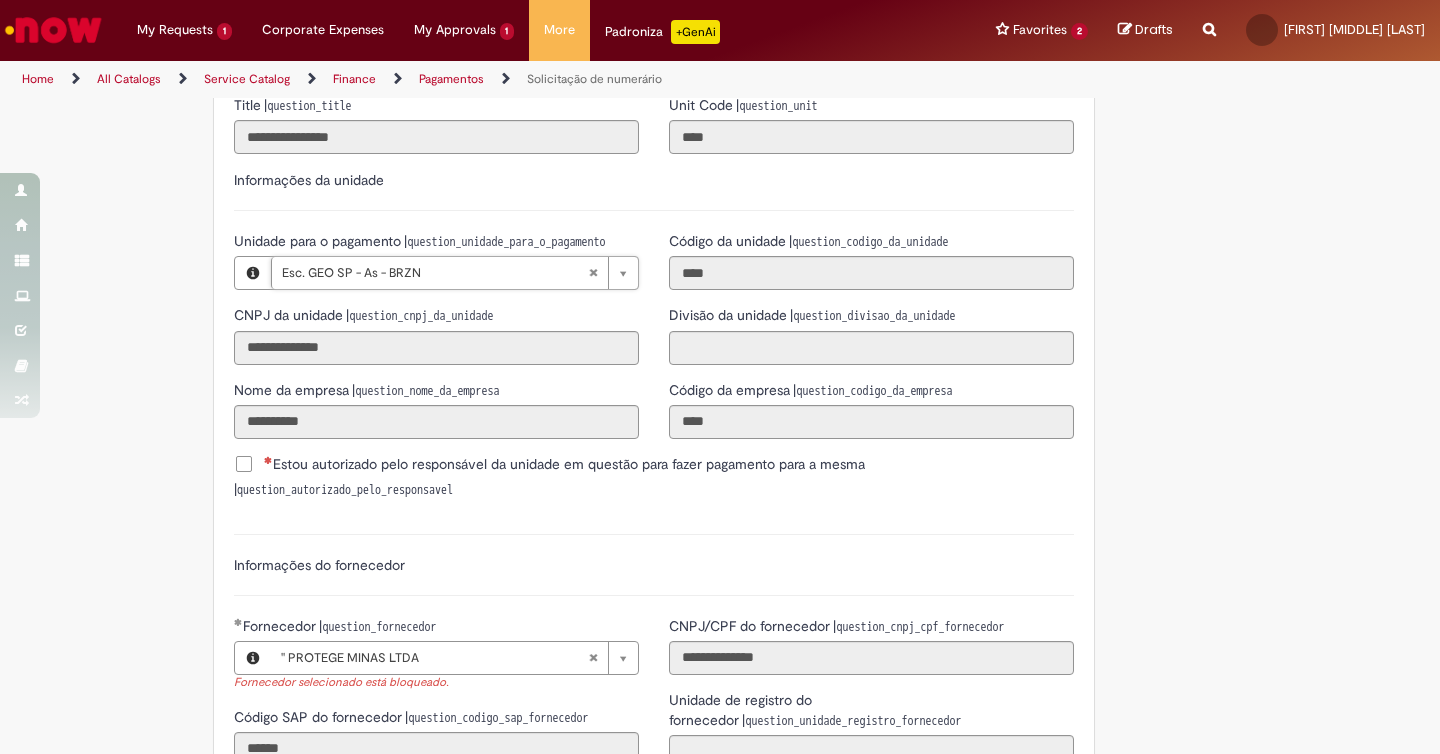 click on "Unidade para o pagamento  |  question_unidade_para_o_pagamento" at bounding box center (420, 241) 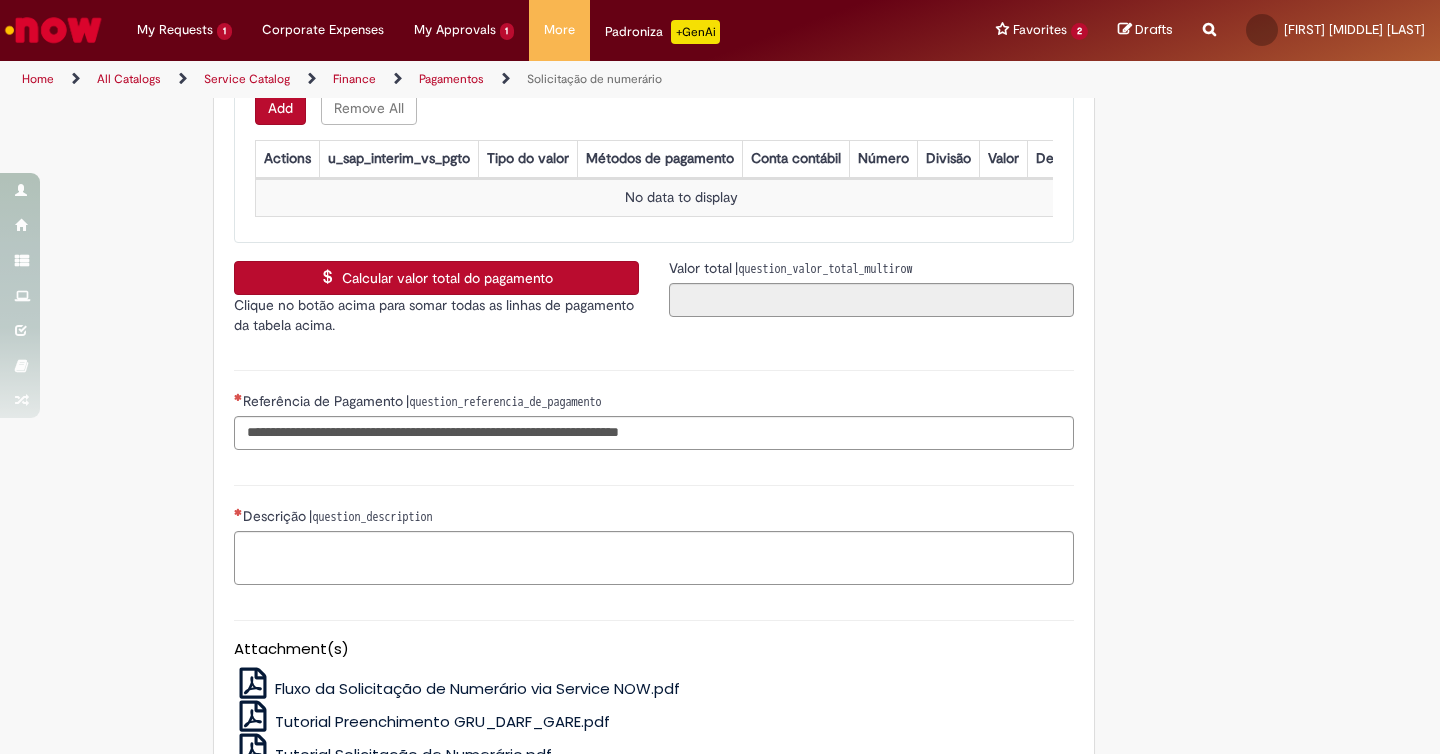 scroll, scrollTop: 3937, scrollLeft: 0, axis: vertical 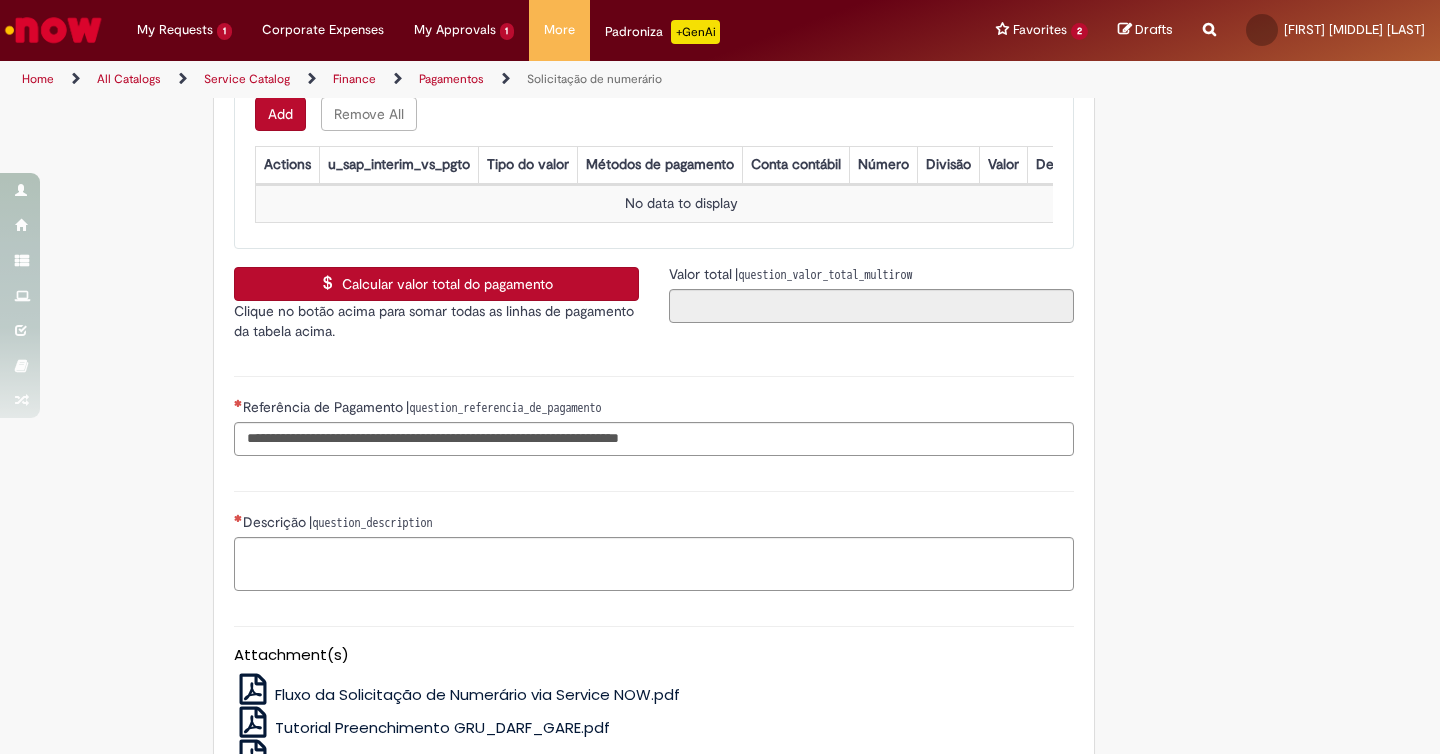 click on "Add" at bounding box center (280, 114) 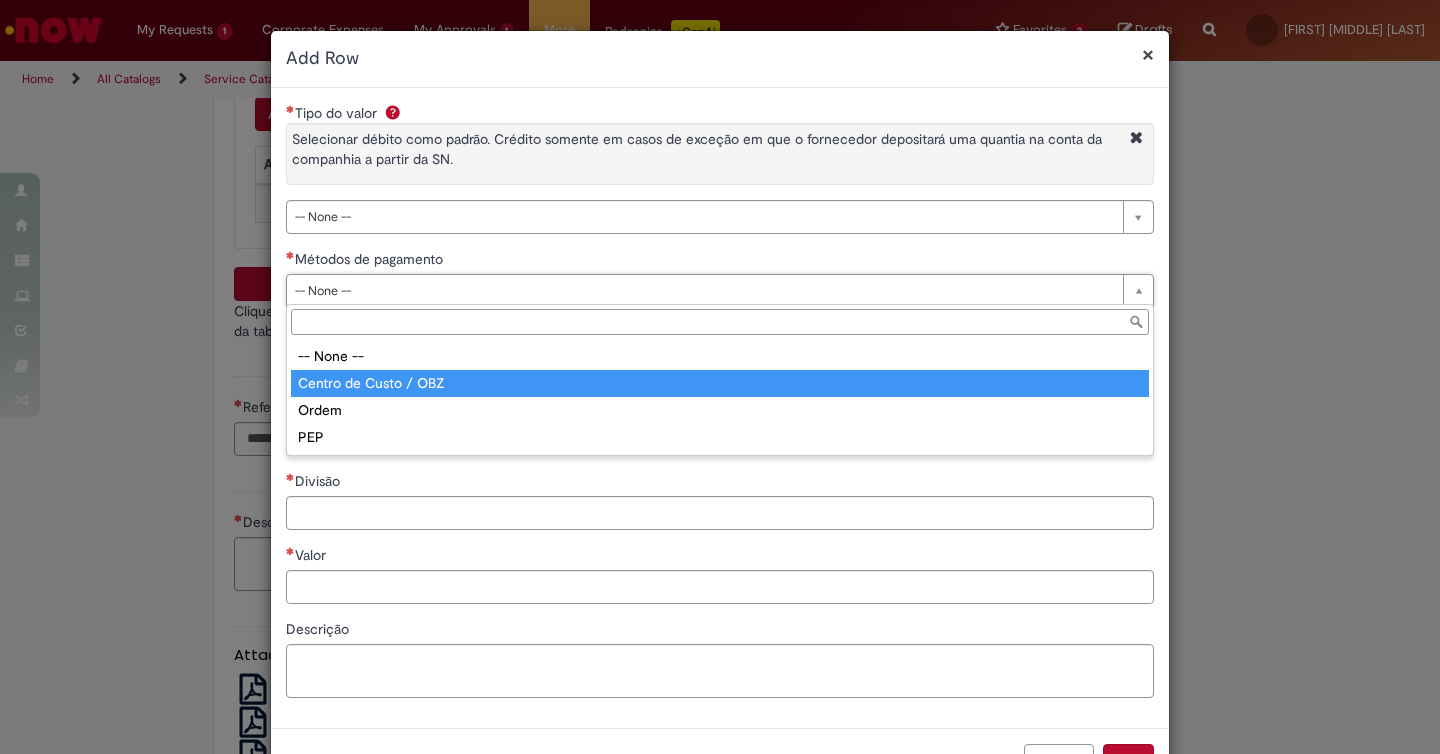 type on "**********" 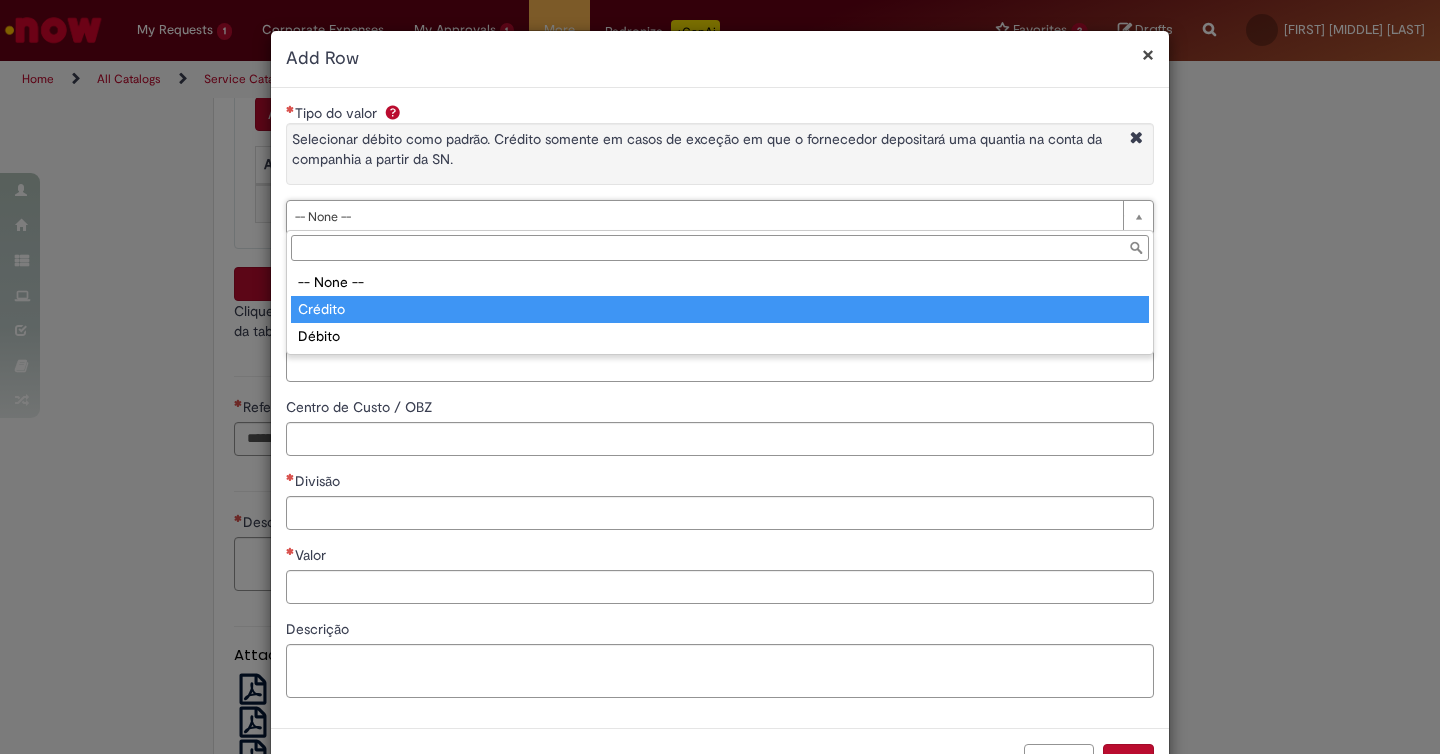 type on "*******" 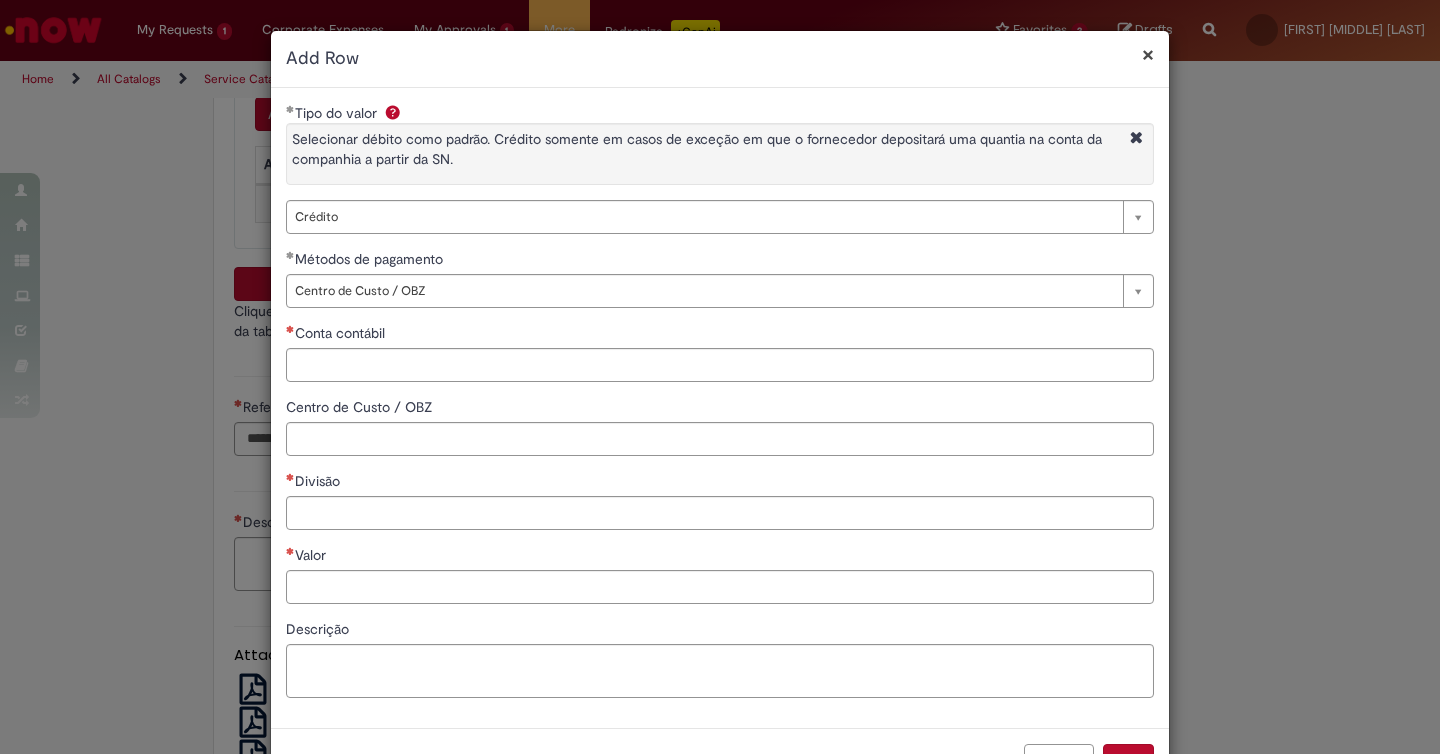 click on "**********" at bounding box center (720, 408) 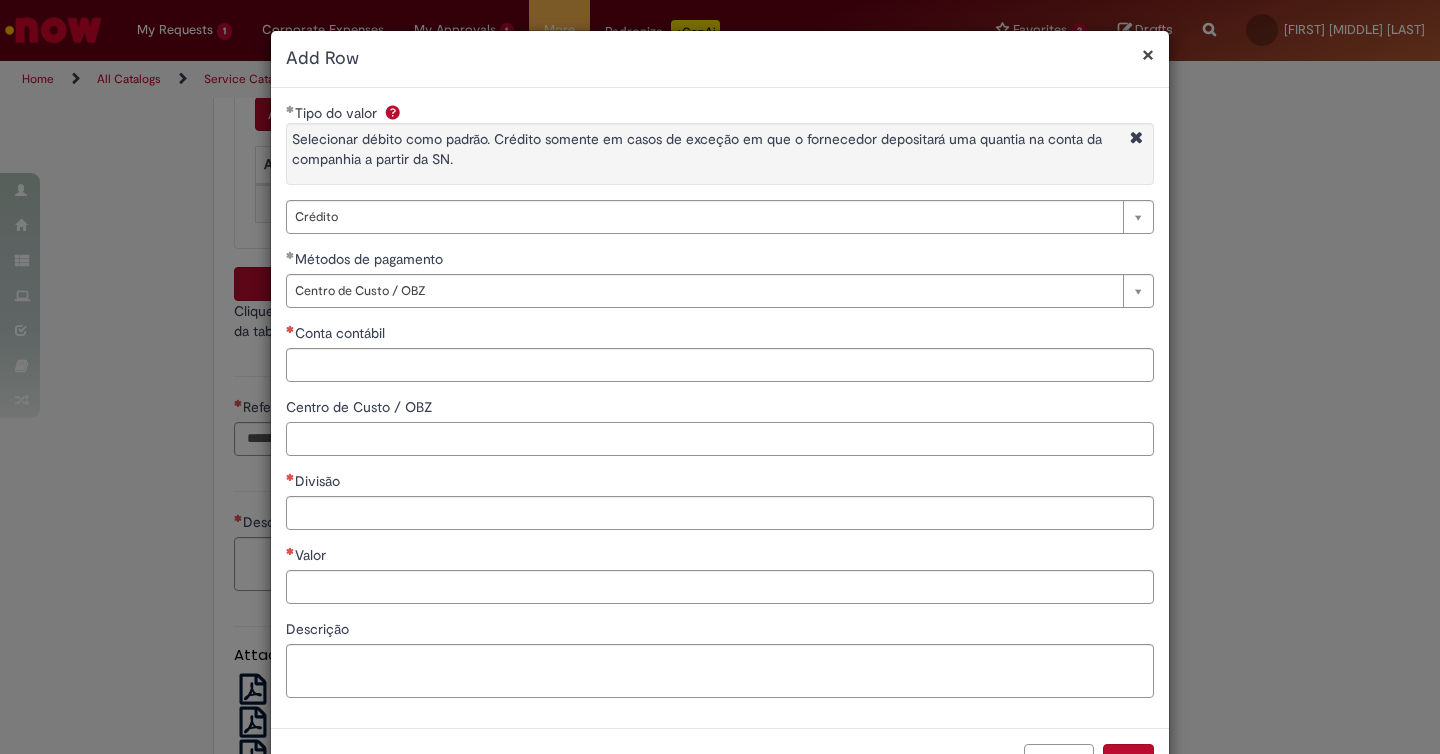 click on "Centro de Custo / OBZ" at bounding box center (720, 439) 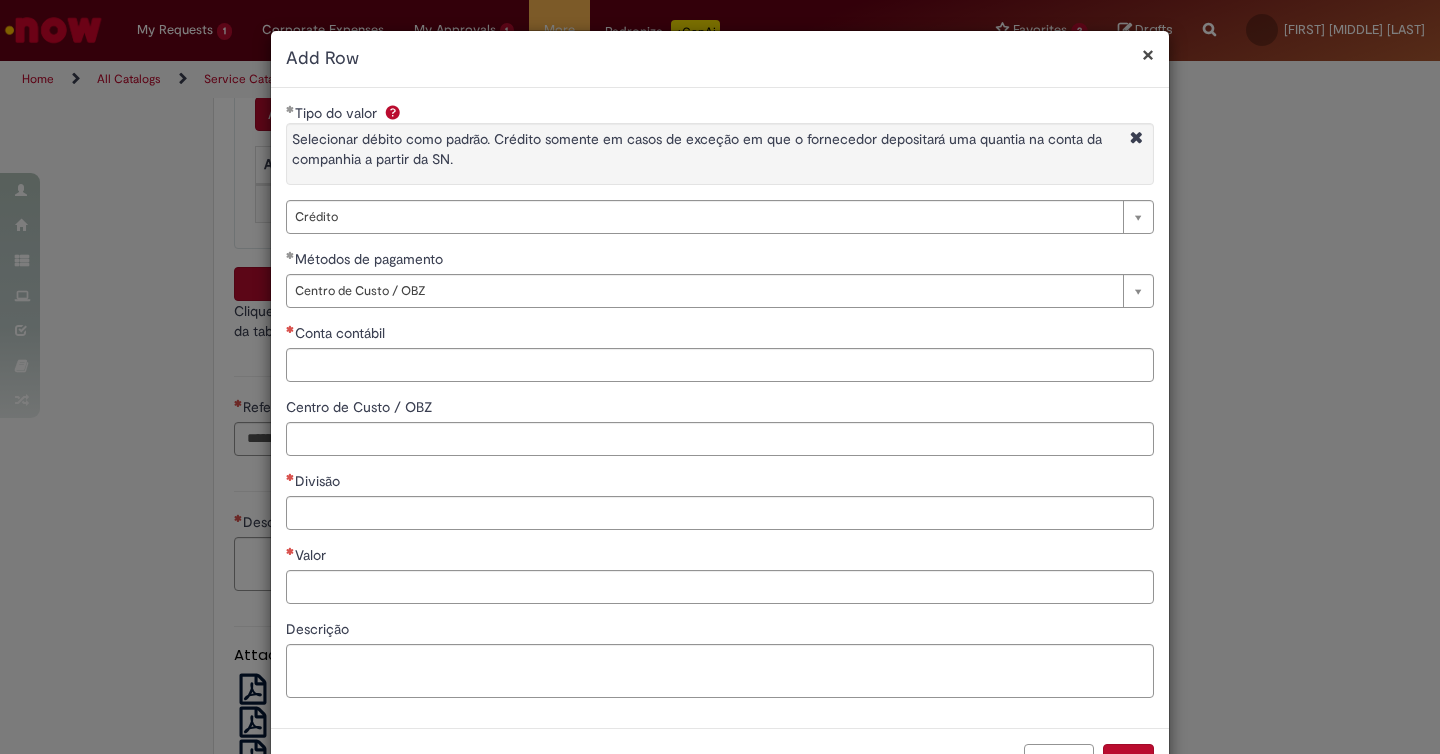 click on "Centro de Custo / OBZ" at bounding box center (720, 409) 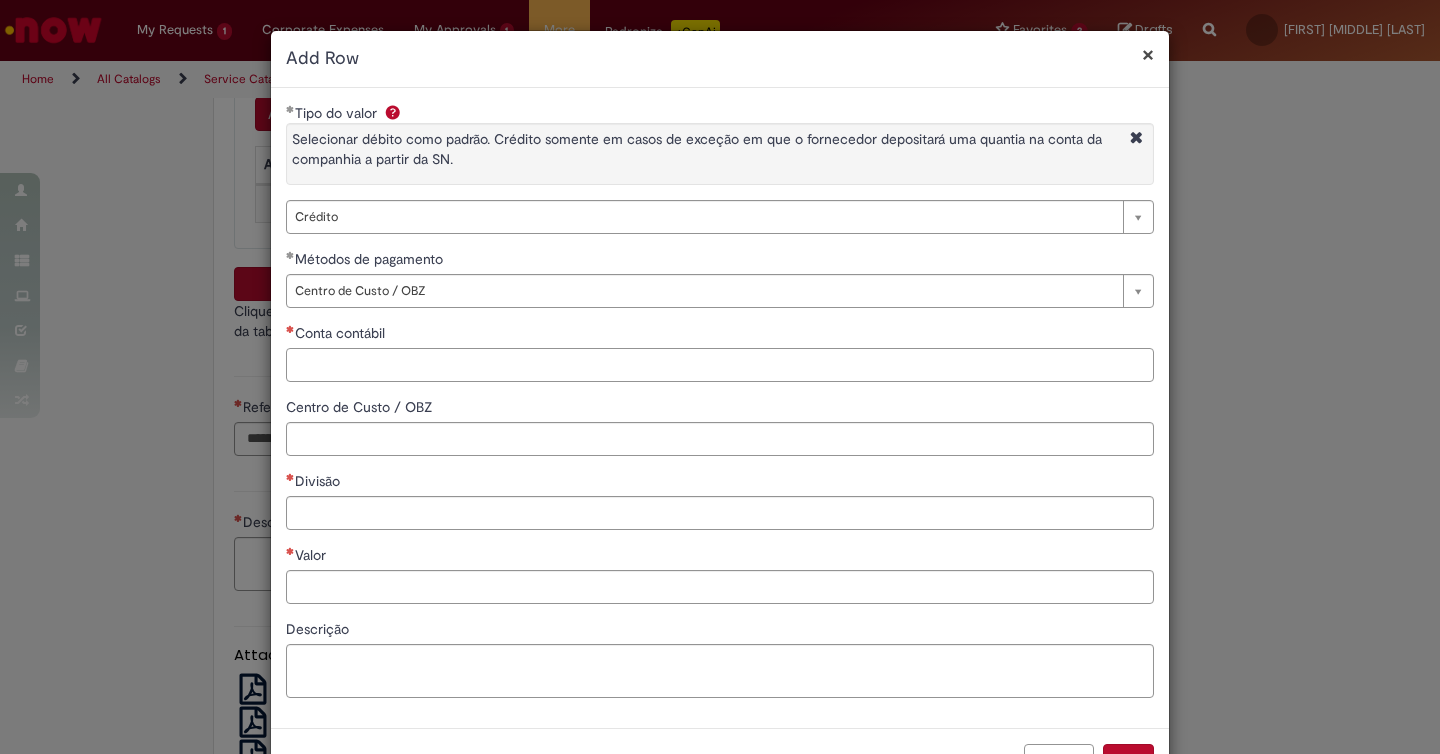 click on "Conta contábil" at bounding box center [720, 365] 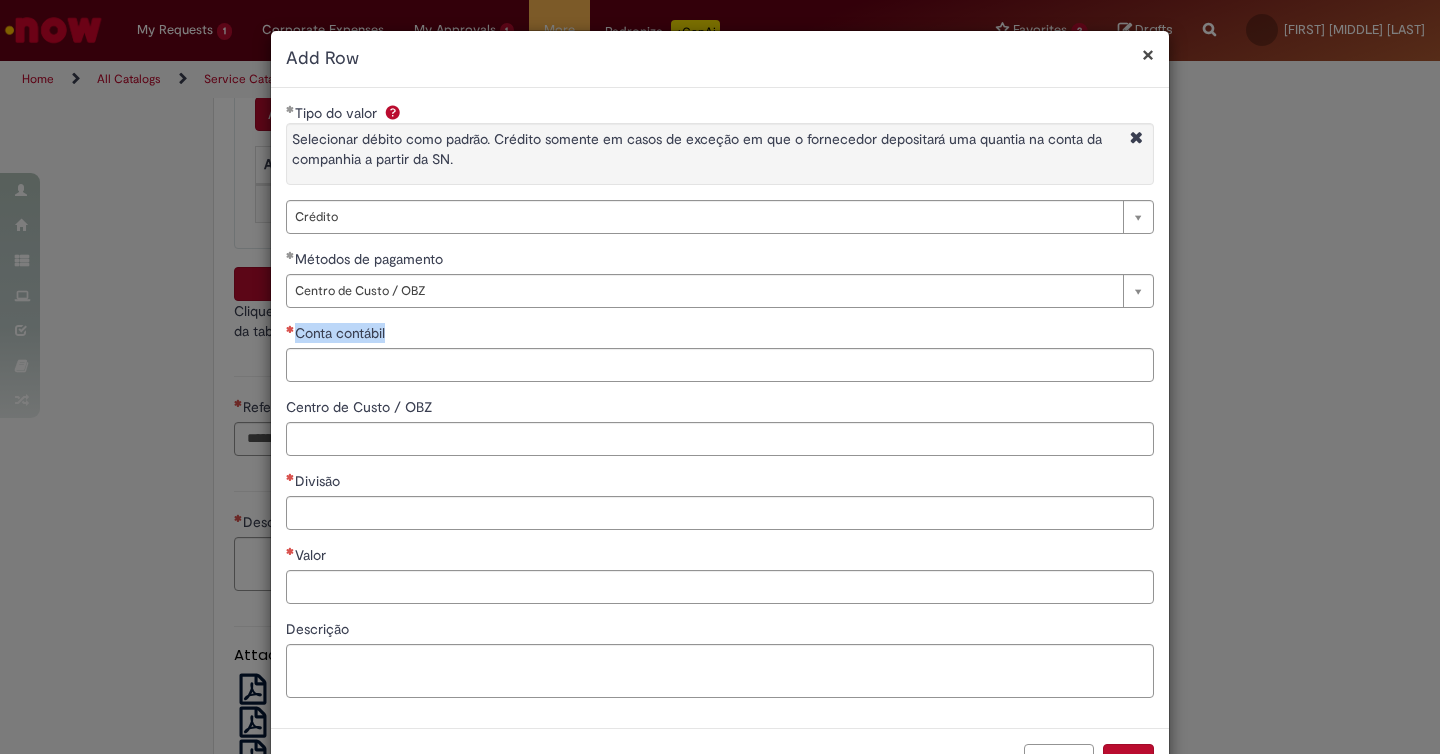 drag, startPoint x: 403, startPoint y: 332, endPoint x: 297, endPoint y: 336, distance: 106.07545 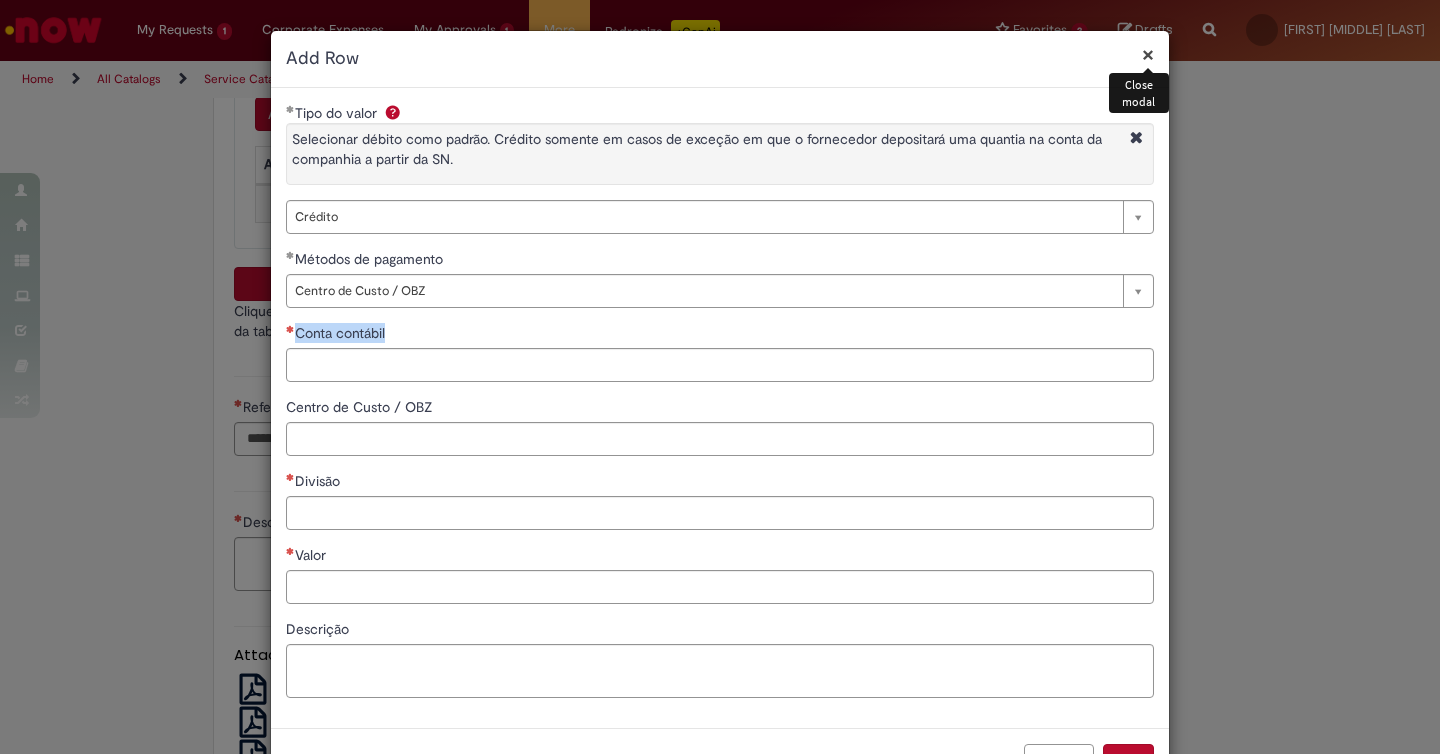 click on "×" at bounding box center [1148, 54] 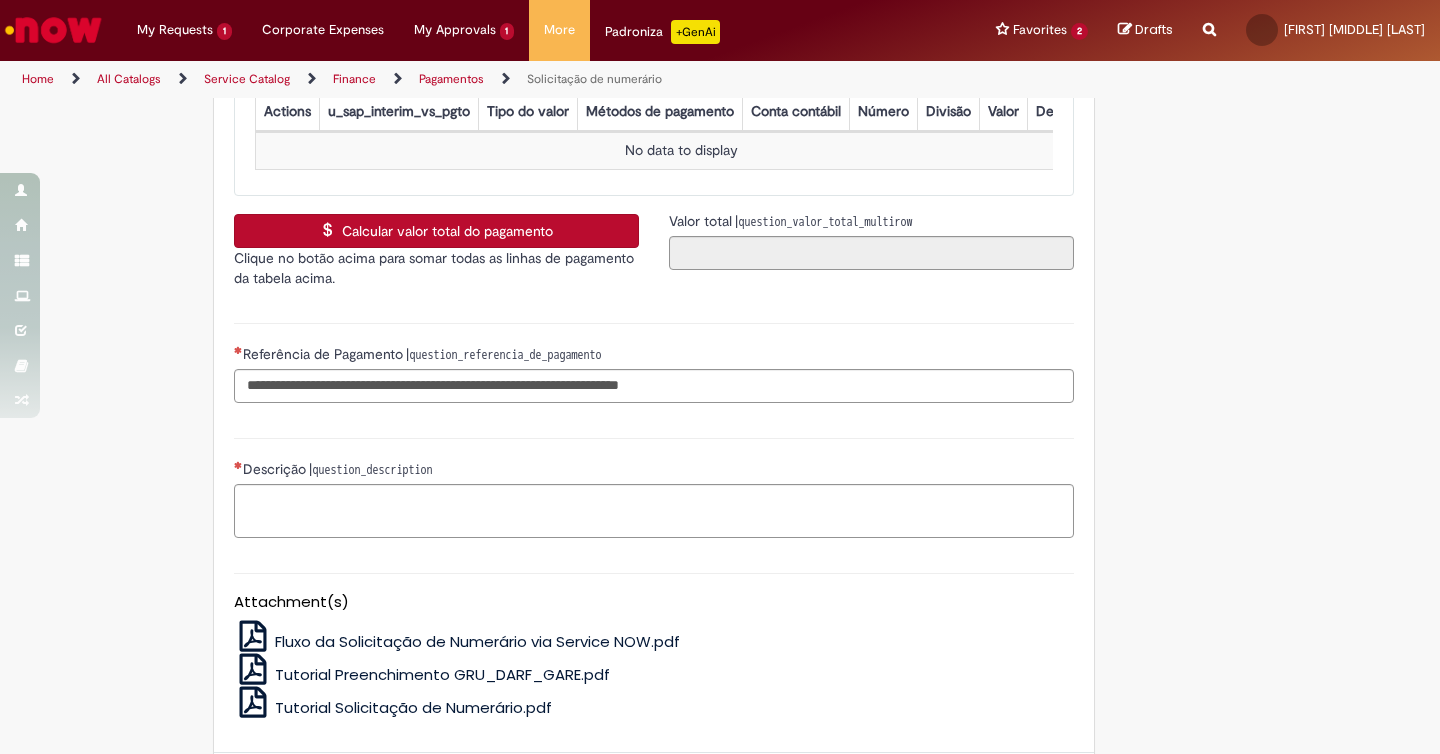scroll, scrollTop: 3982, scrollLeft: 0, axis: vertical 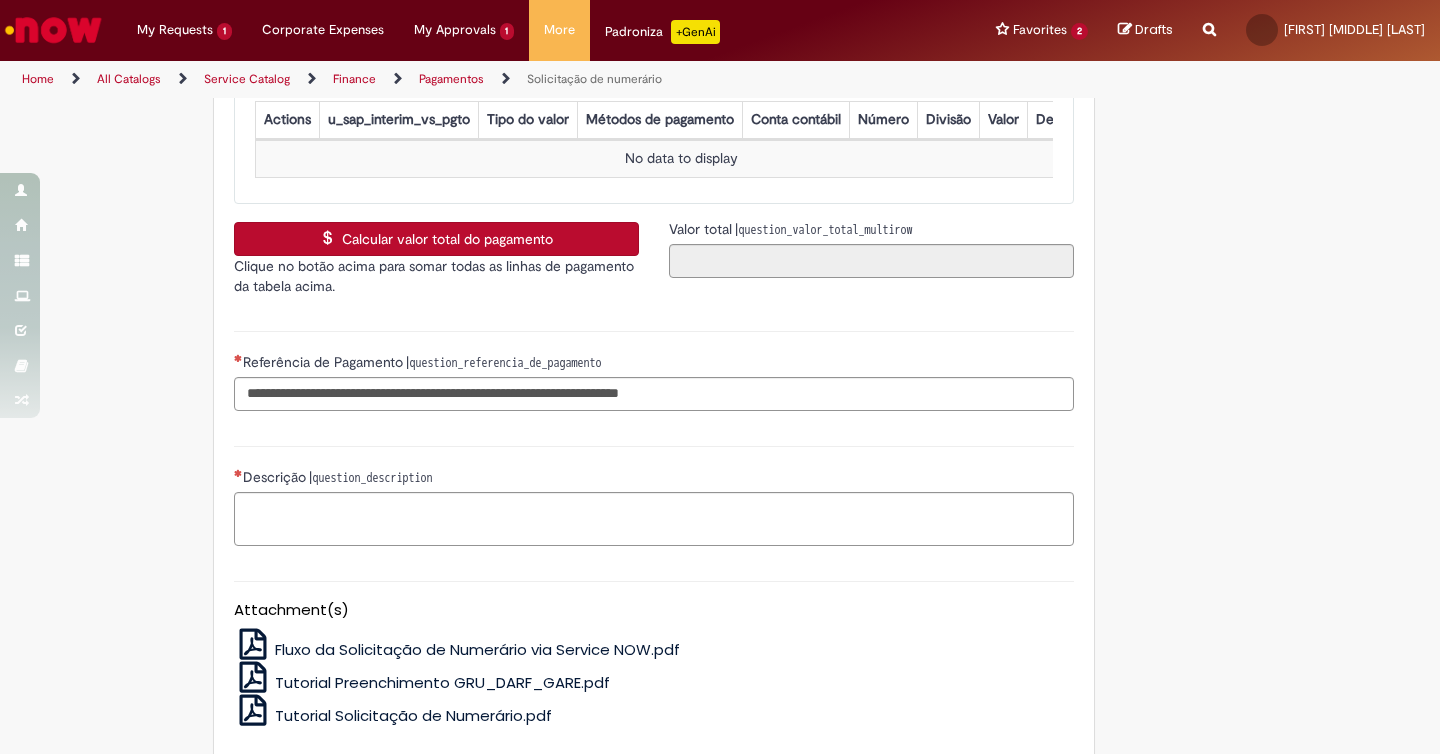 click on "**********" at bounding box center (654, -71) 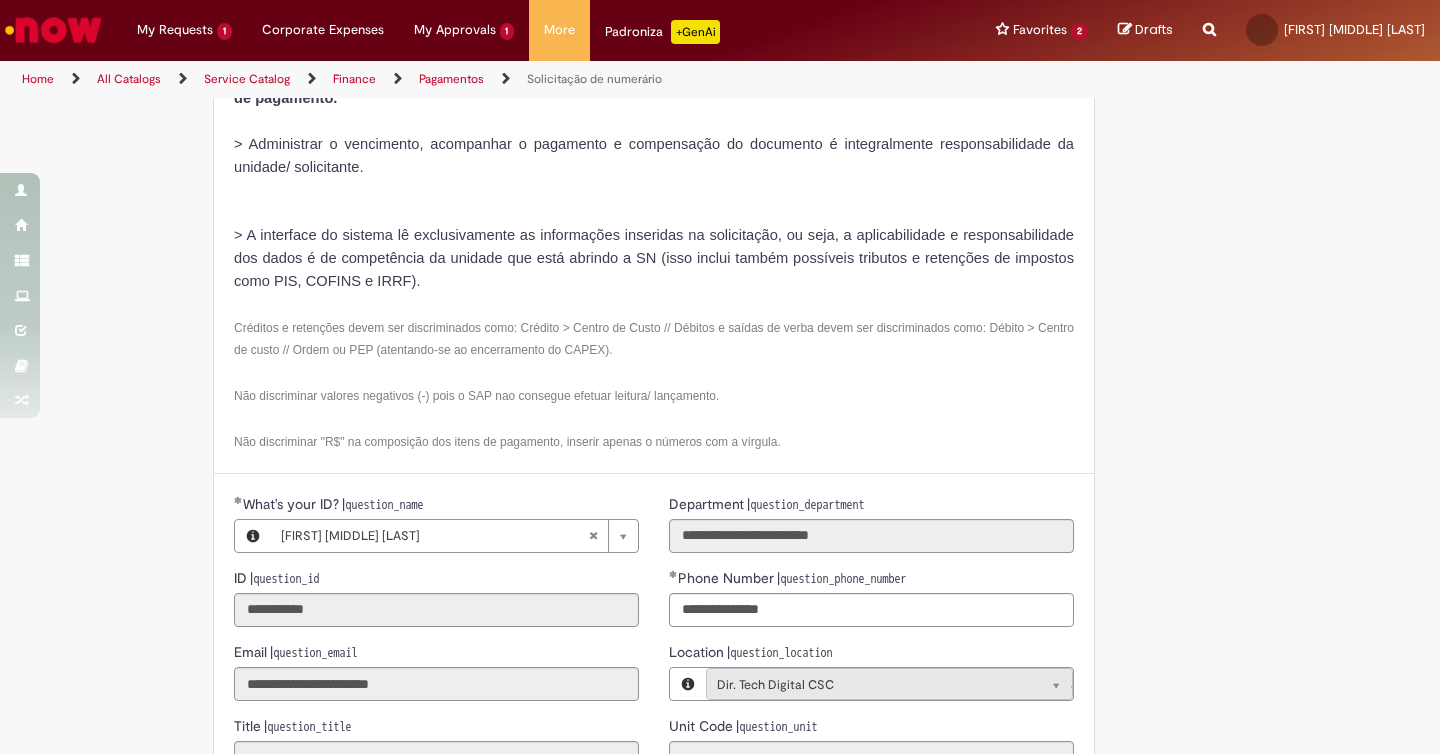 scroll, scrollTop: 2688, scrollLeft: 0, axis: vertical 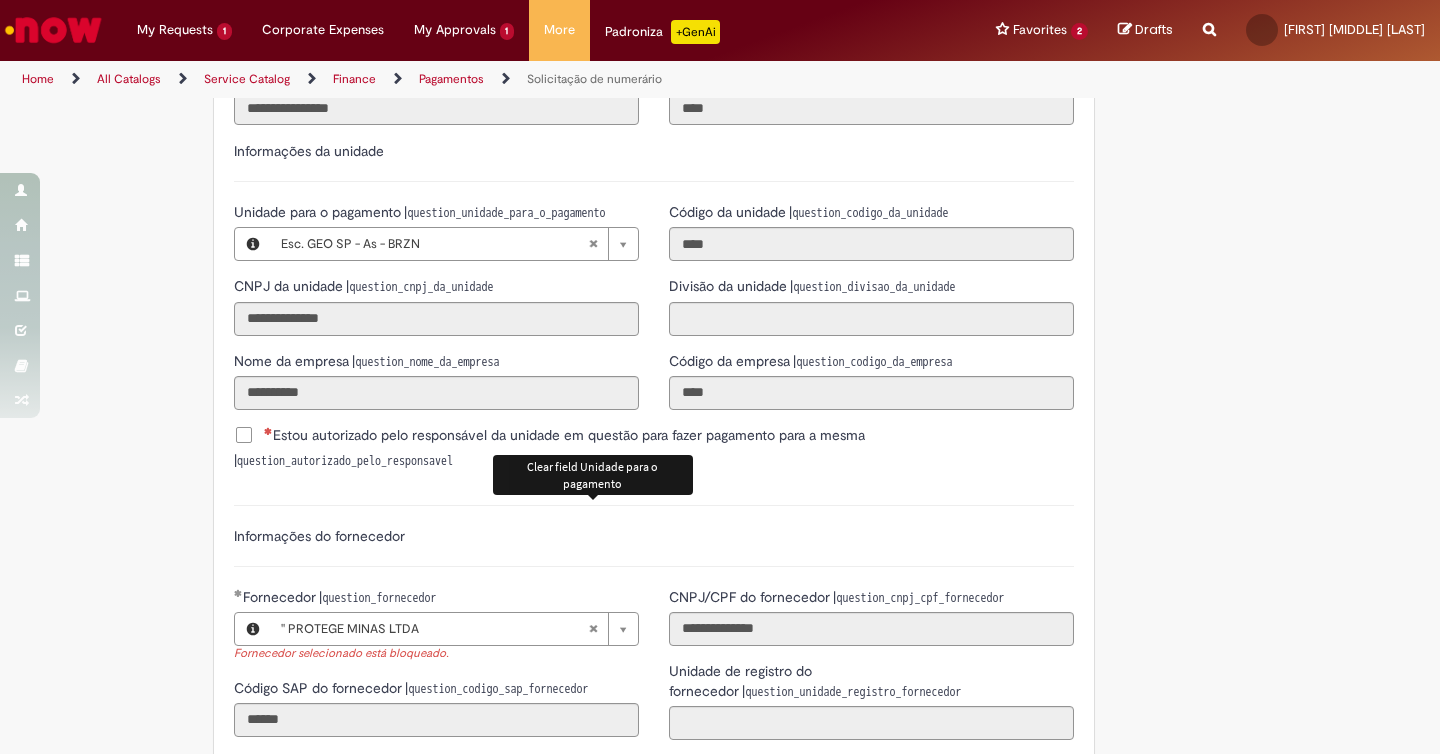 click at bounding box center [593, 244] 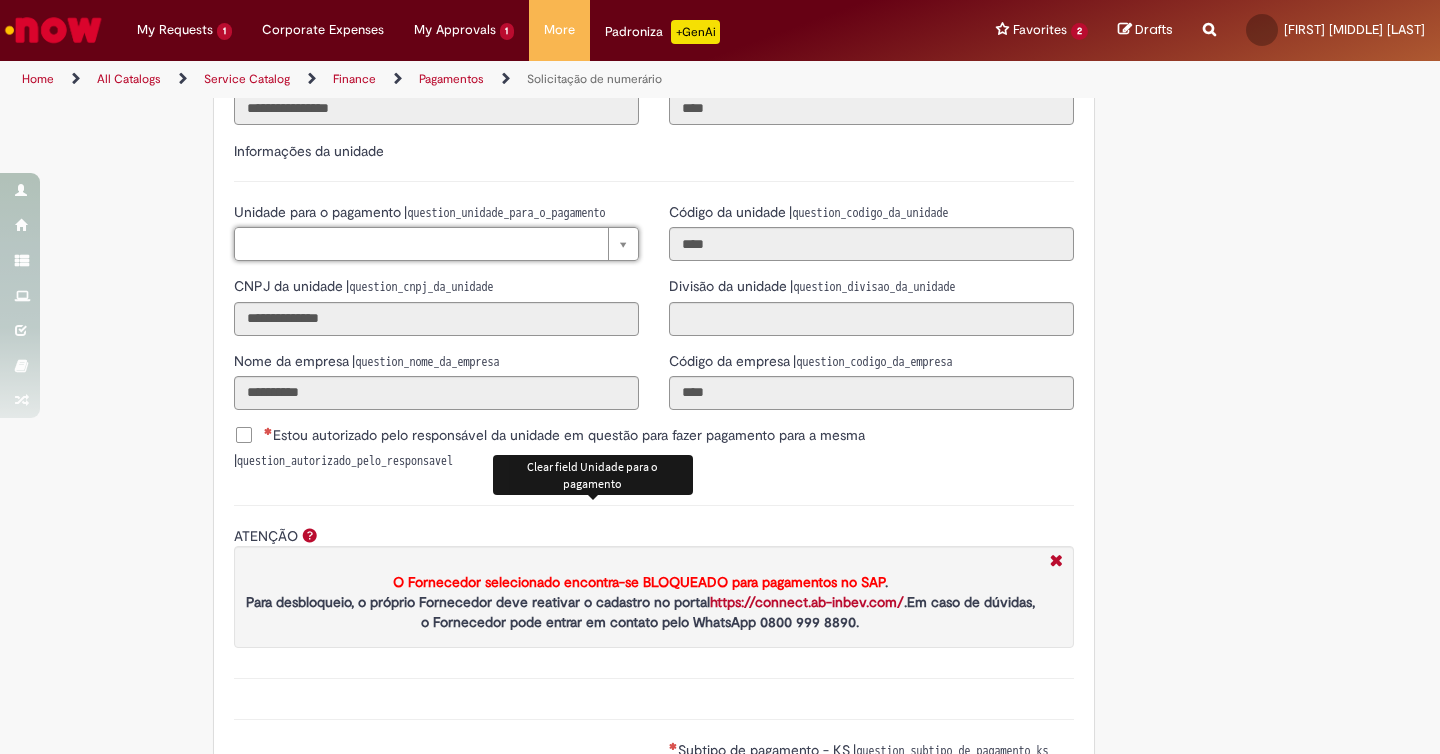 scroll, scrollTop: 0, scrollLeft: 0, axis: both 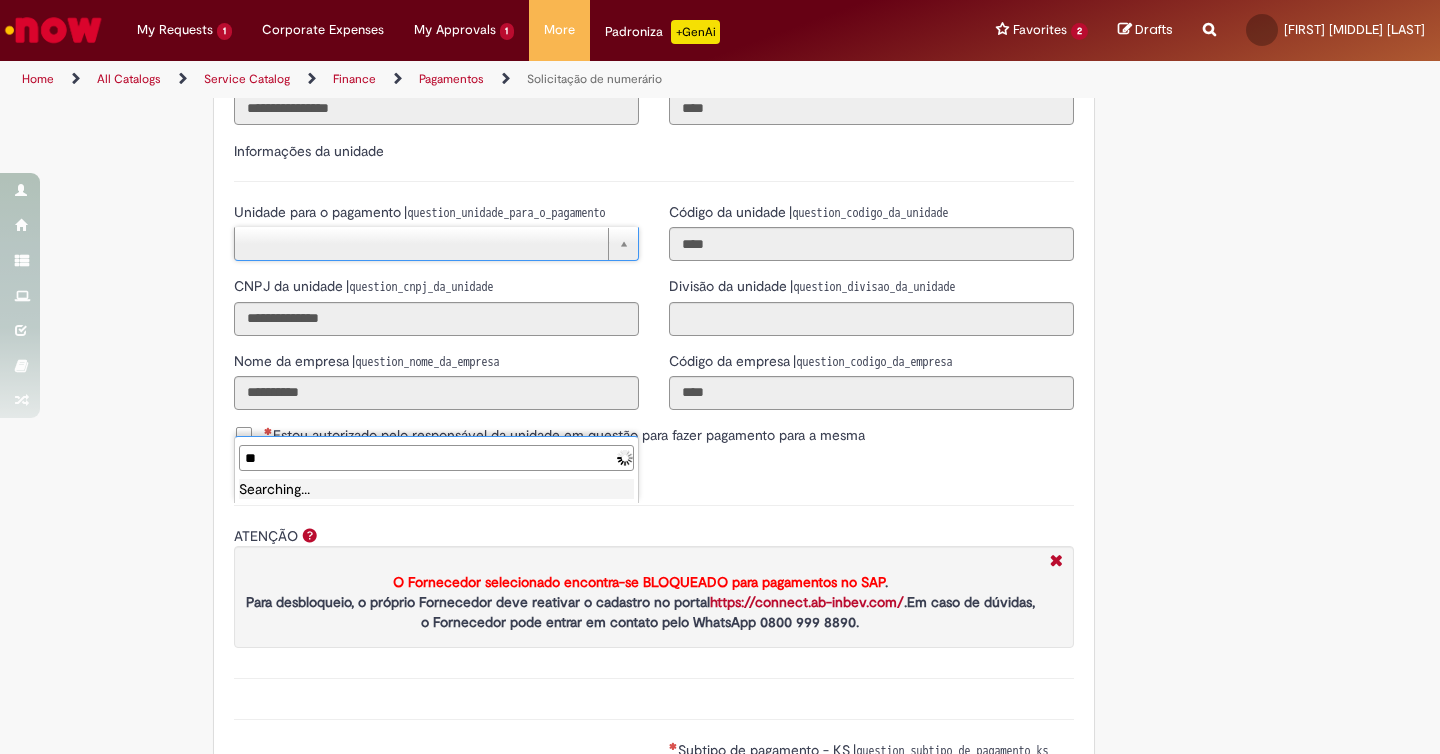 type on "*" 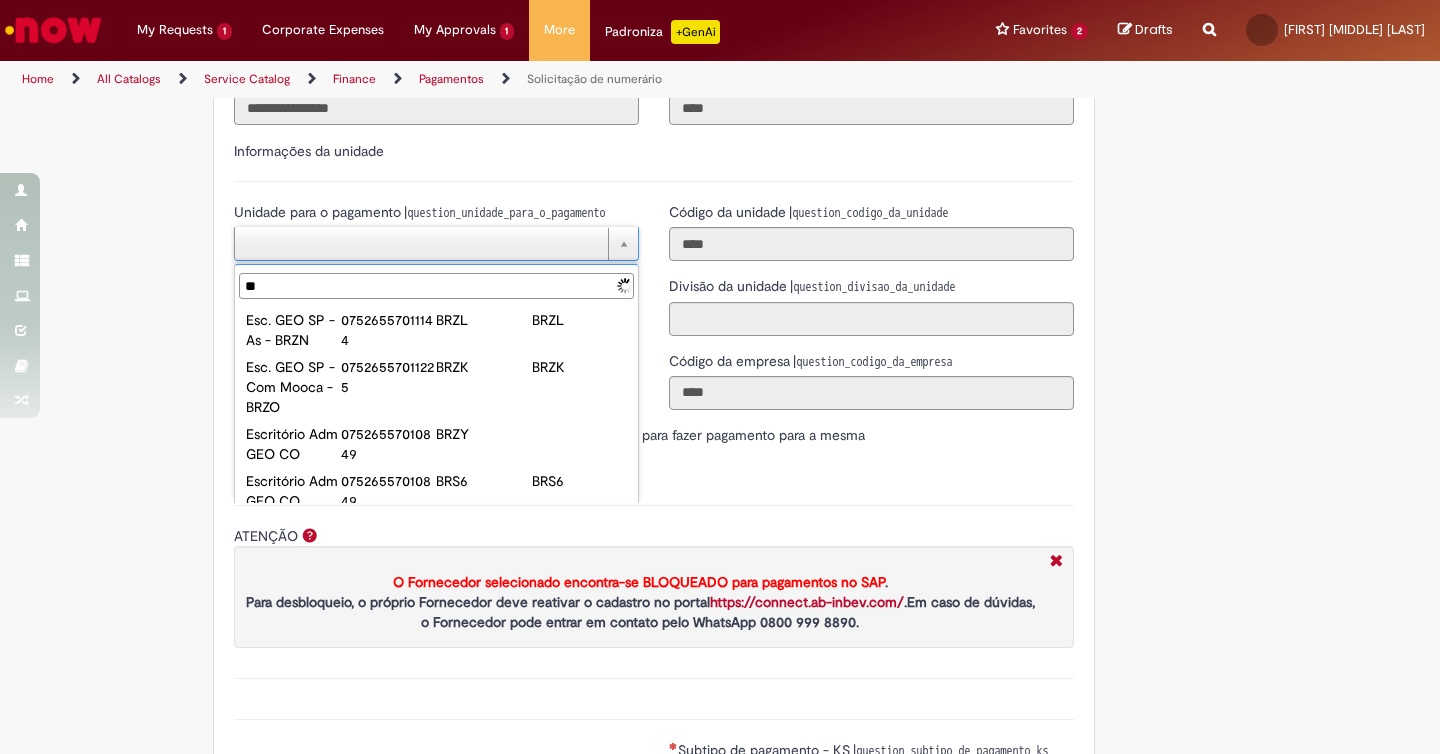 type on "*" 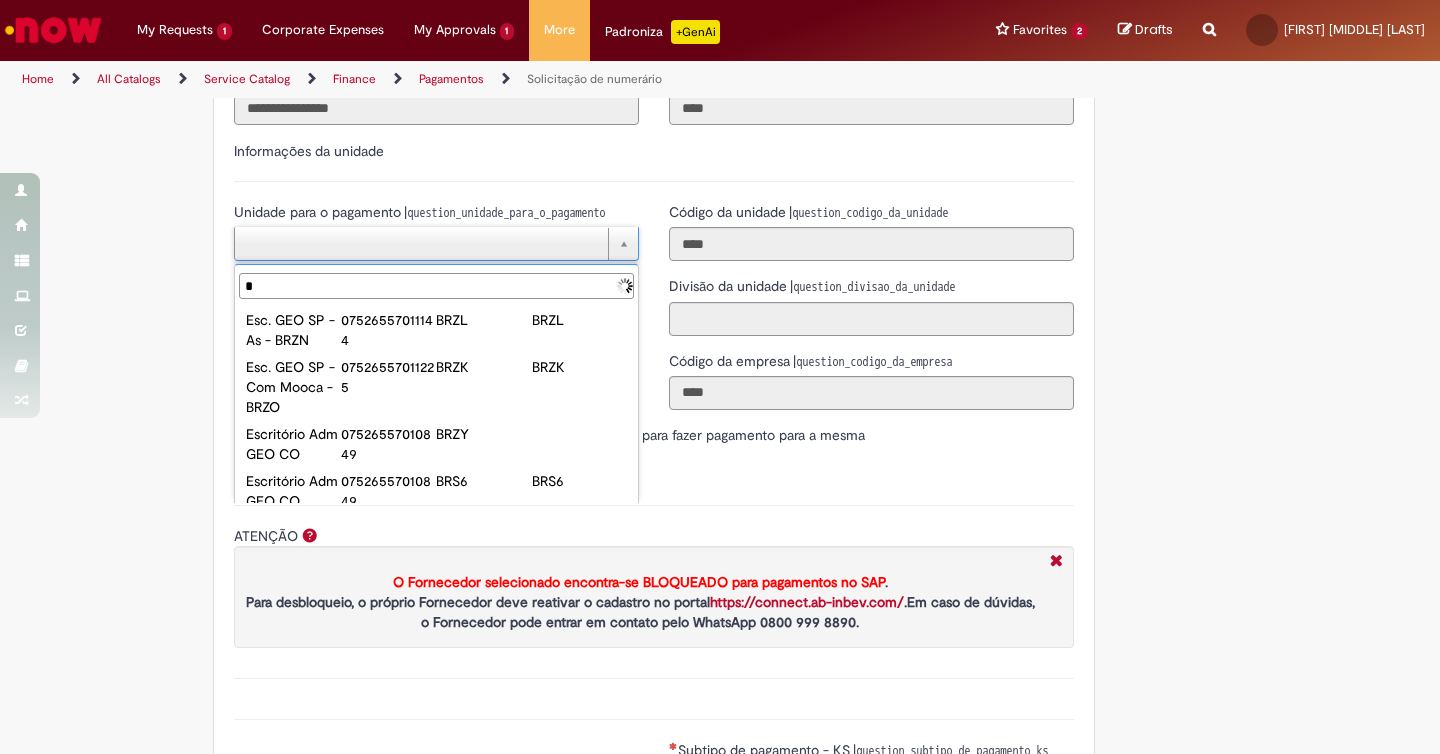type 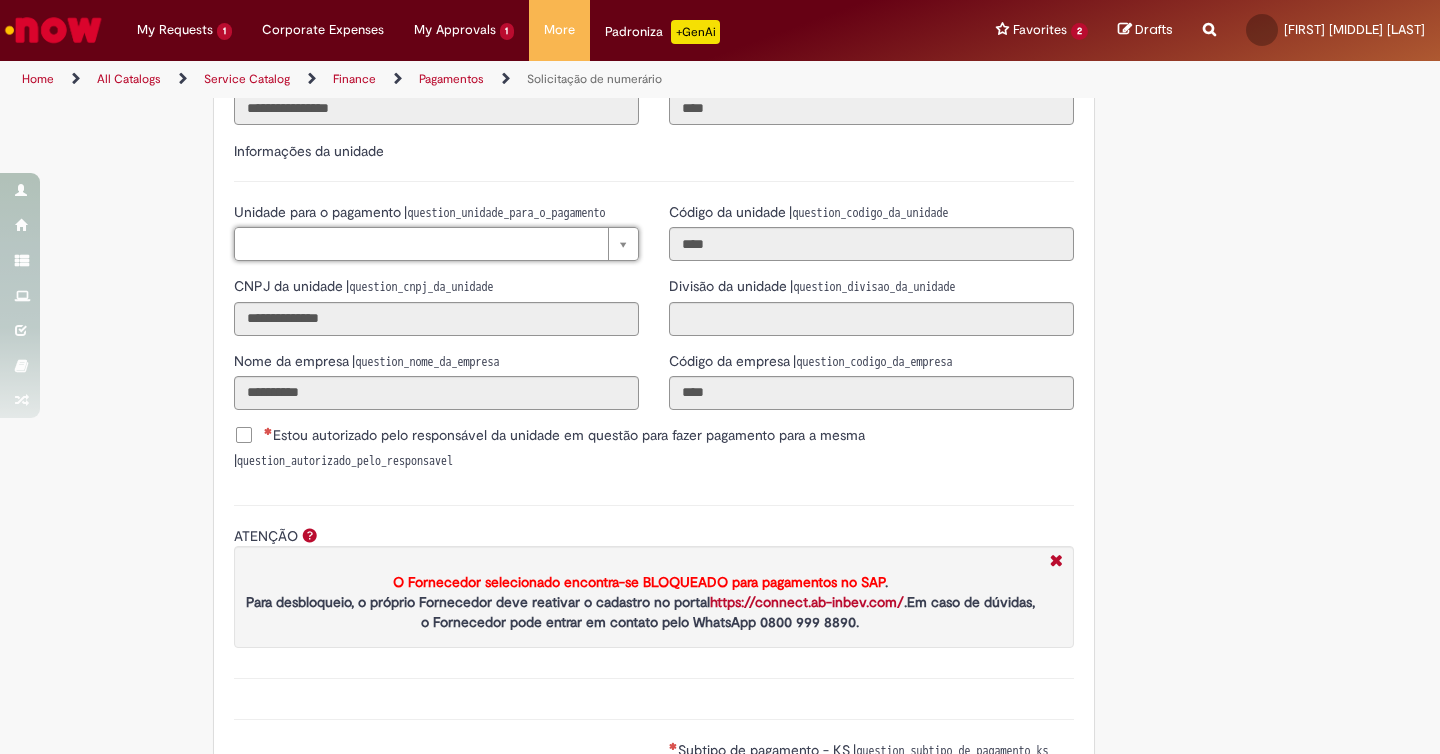 click on "Add to favorites
Solicitação de numerário
Oferta para pagamentos em moeda nacional (BRL) que não caracterizem prestações de serviço, despesas operacionais ou suprimentos.
Dúvidas sobre o processo, temos documentos anexos no chamado com o desenho do fluxo e passo a passo de abertura.
Atenção:
* Não ter emissão de Nota Fiscal não define fluxo.
* Recibo, Nota de Débito ou Fatura emitidos por pessoa física ou jurídica também não definem fluxo.
* Ser pagamento por boleto também não define fluxo.
É necessário esclarecer o que está sendo pago, e se por compliance o pagamento estaria regular por esse fluxo.
Orientações:
* SNs abertas com data de pagamento vencendo antes do SLA de tratamento (antes de três dias úteis), ficam sujeitas a rejeição e impossibilidade de criação de documento." at bounding box center (720, -342) 